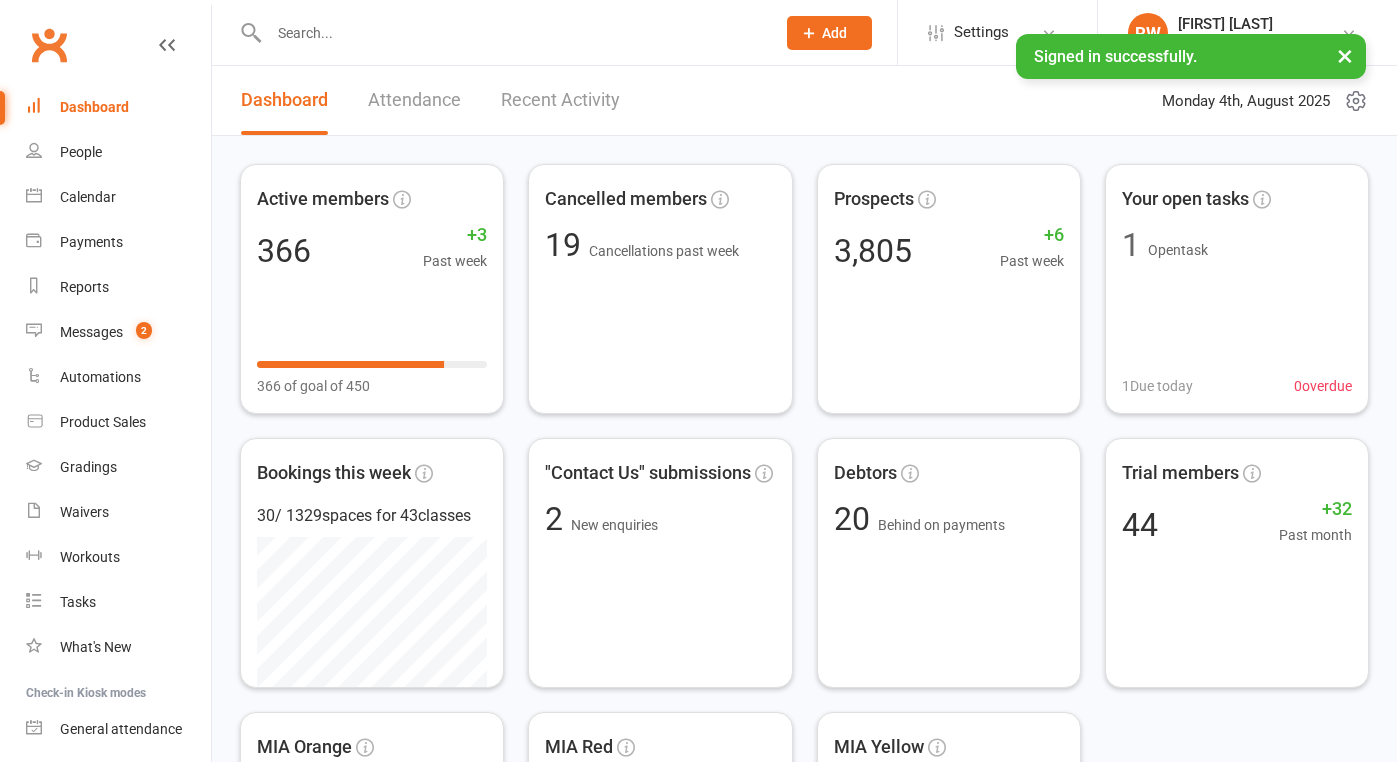 scroll, scrollTop: 0, scrollLeft: 0, axis: both 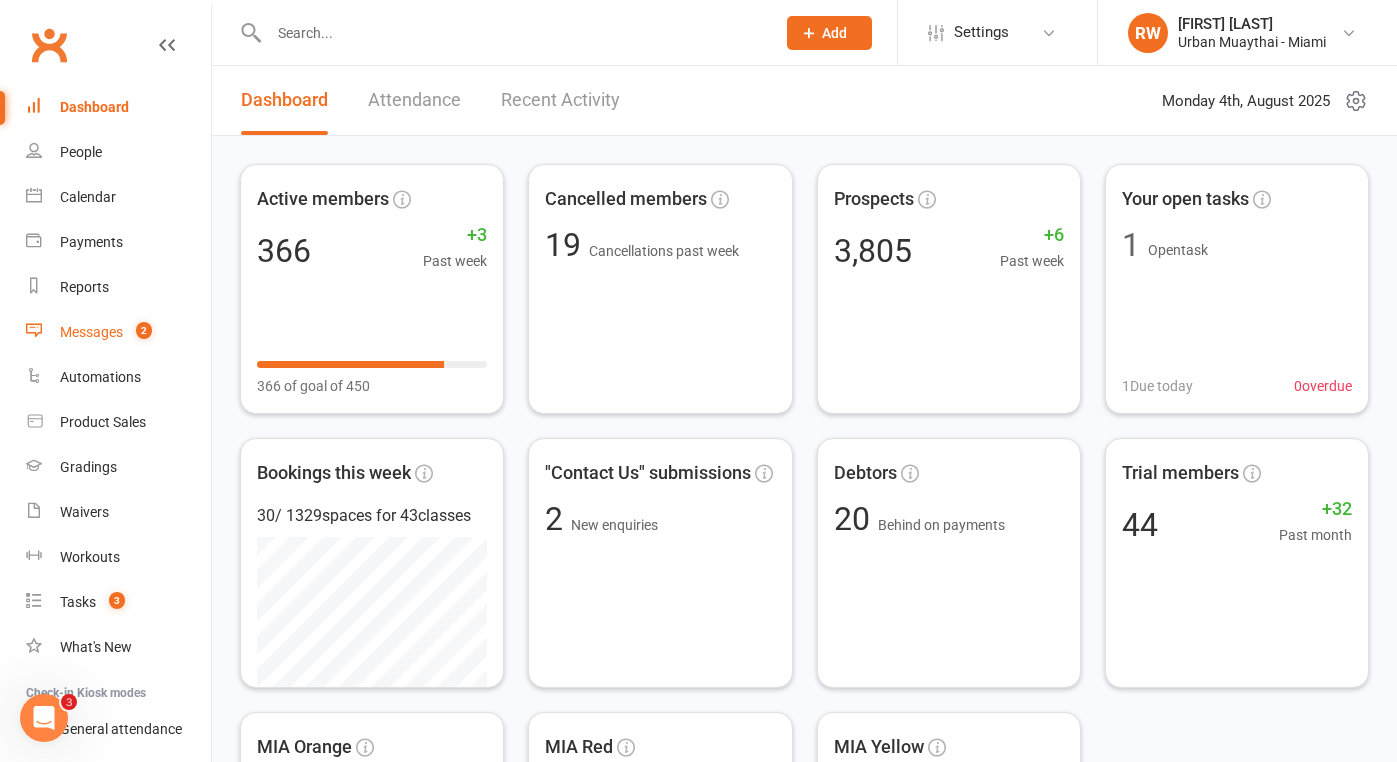 click on "Messages" at bounding box center [91, 332] 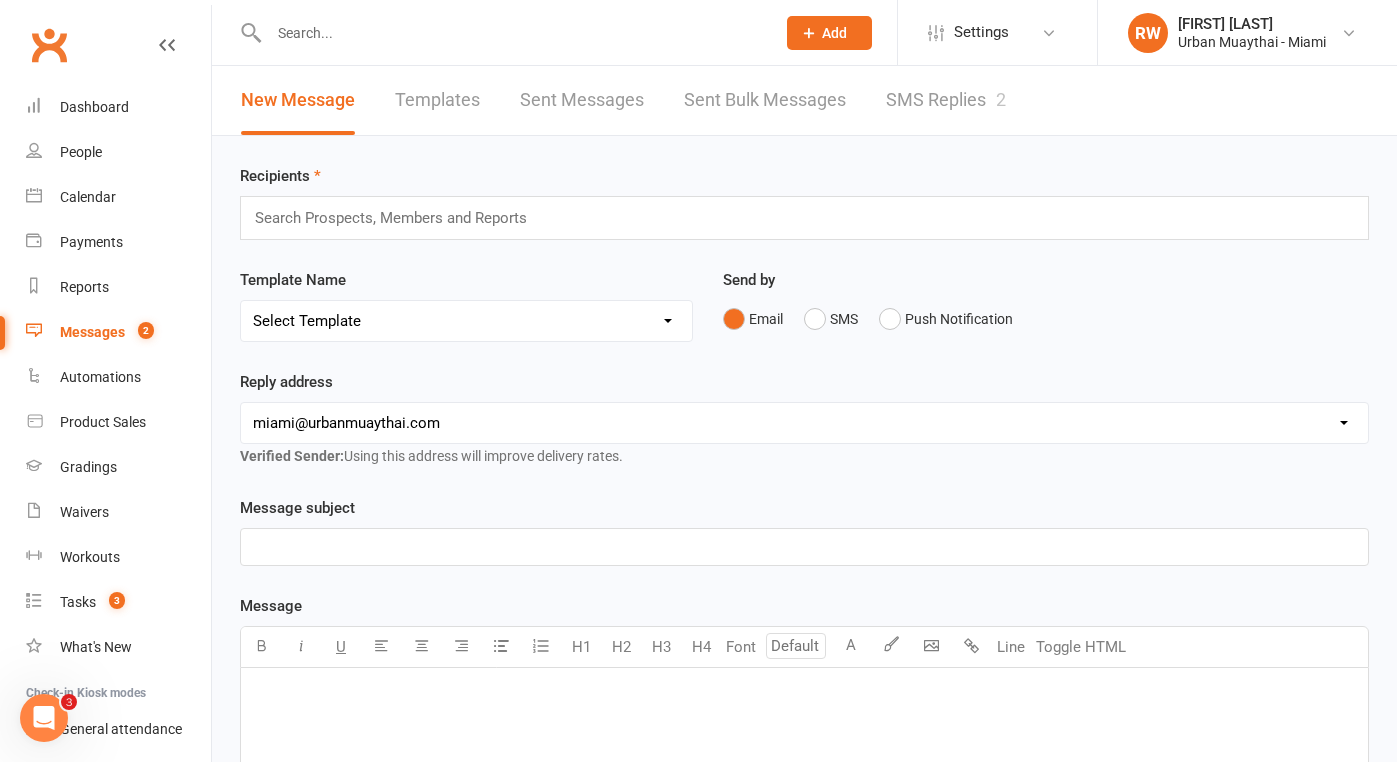 click on "SMS Replies  2" at bounding box center [946, 100] 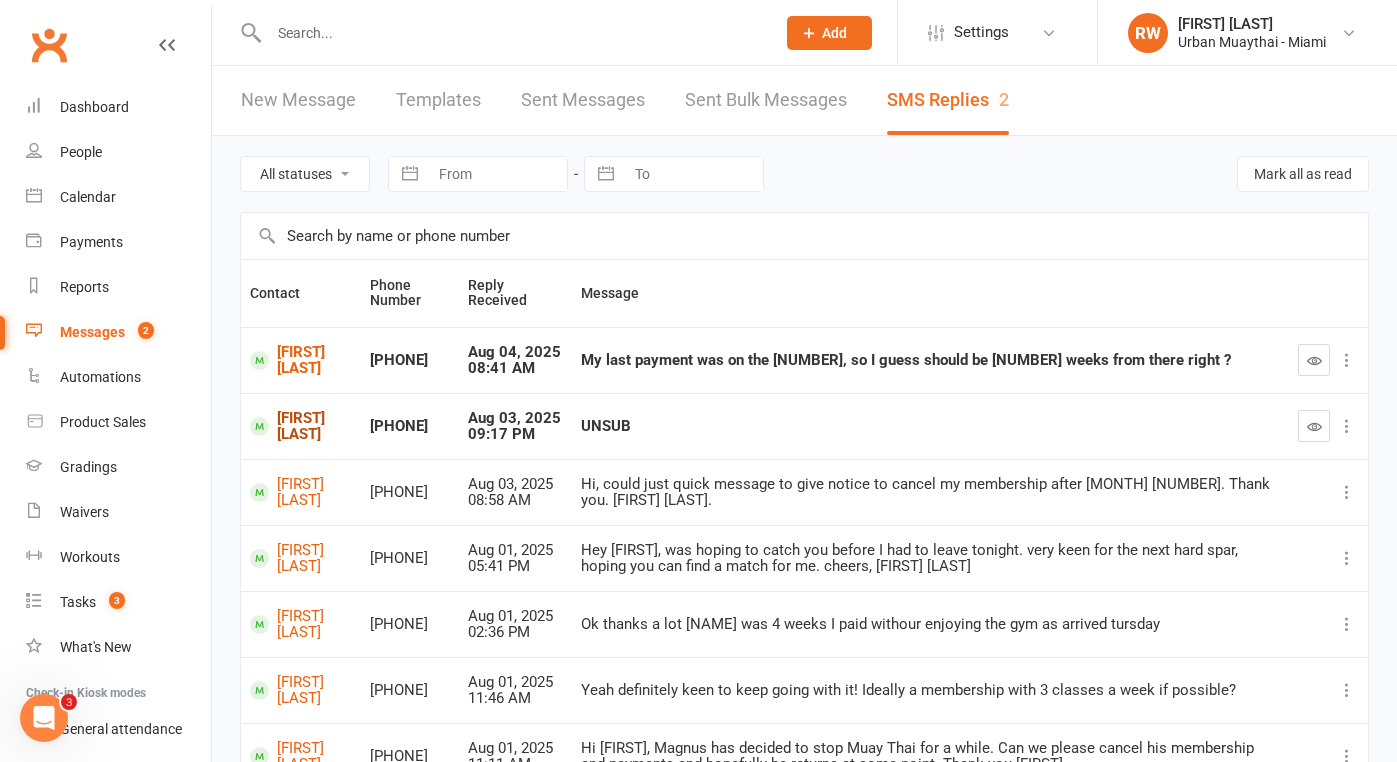 click on "[FIRST] [LAST]" at bounding box center (301, 426) 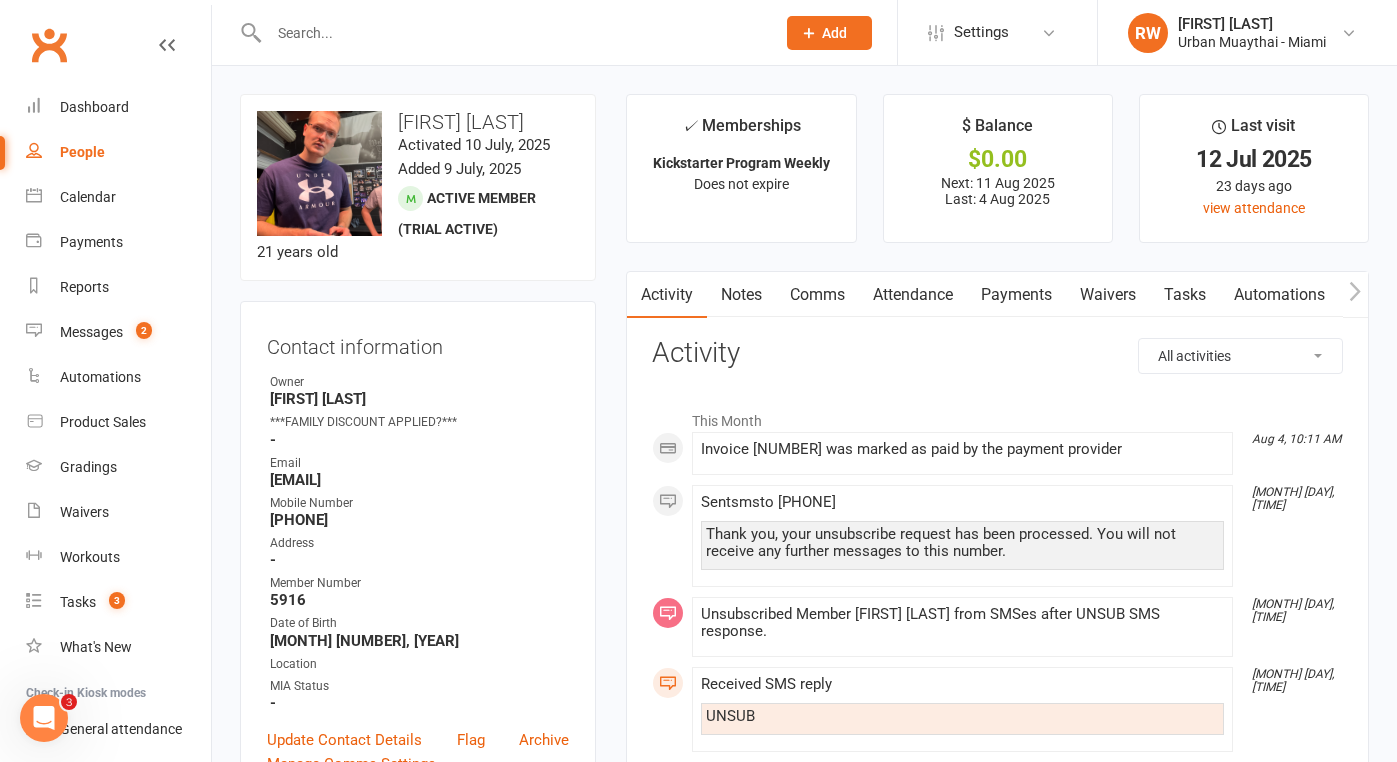 scroll, scrollTop: 0, scrollLeft: 0, axis: both 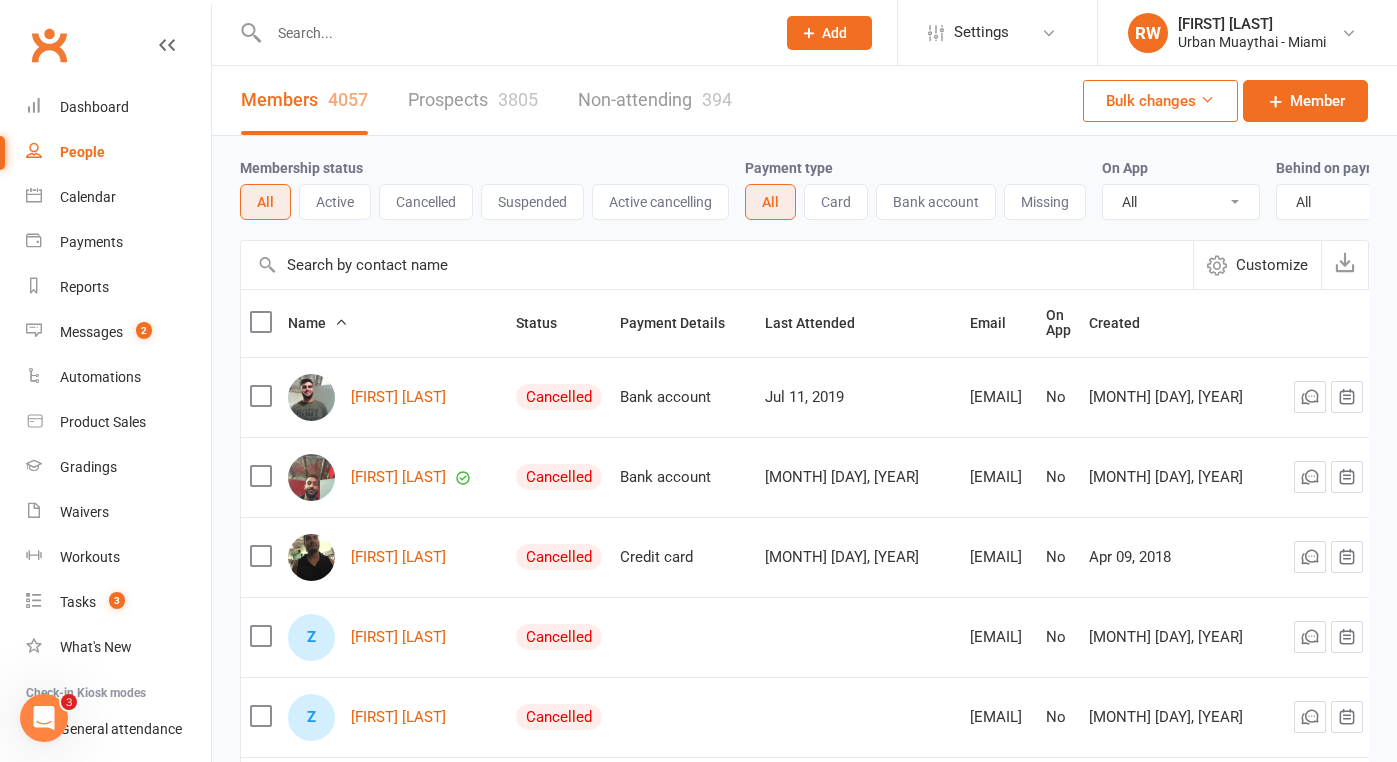 click on "Prospects 3805" at bounding box center (473, 100) 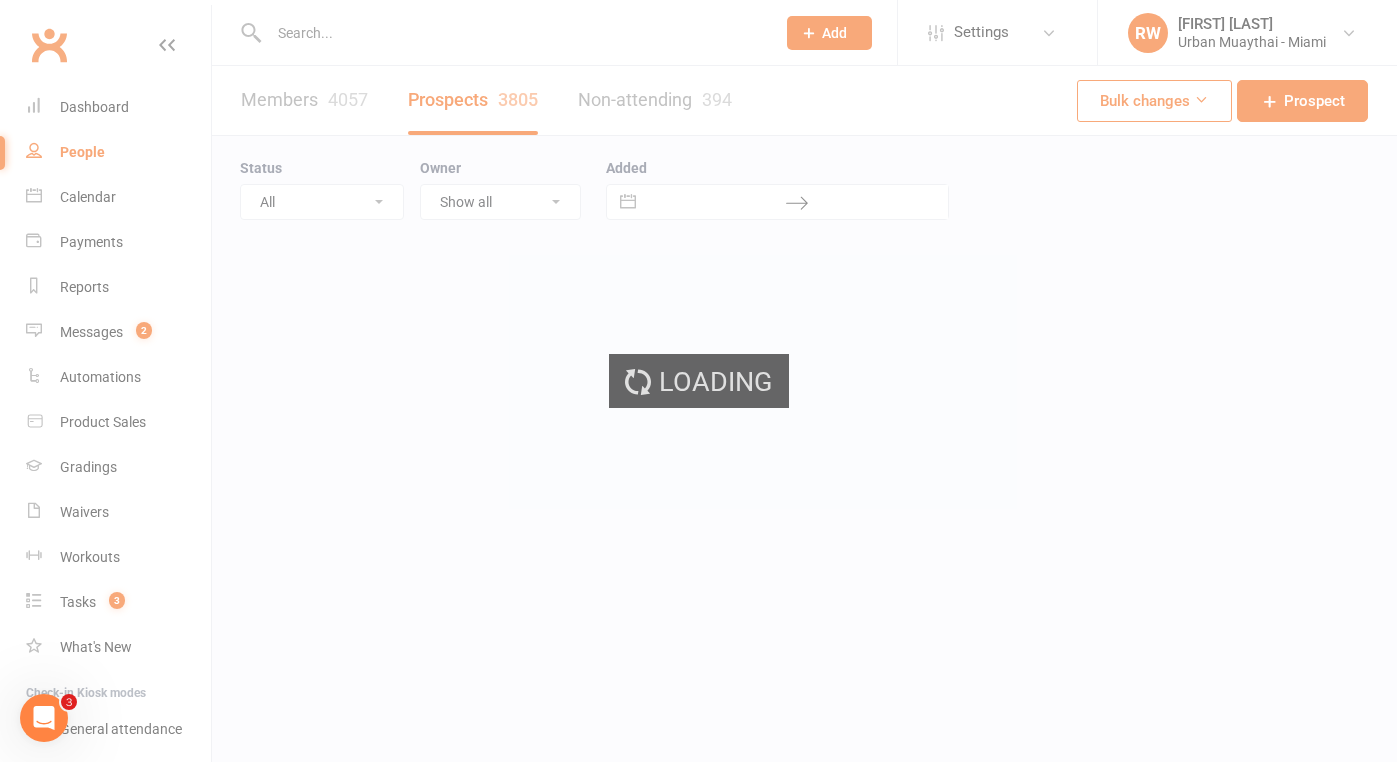 select on "100" 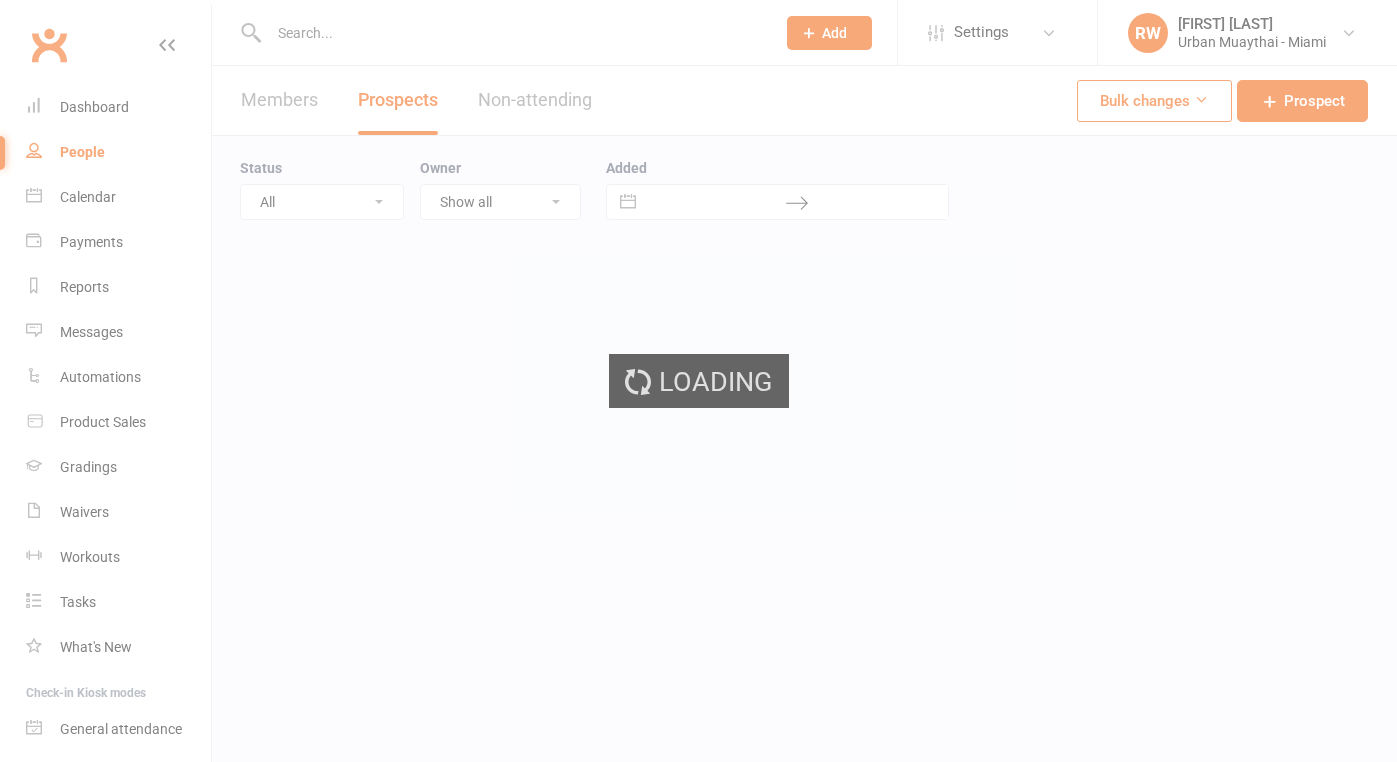 scroll, scrollTop: 0, scrollLeft: 0, axis: both 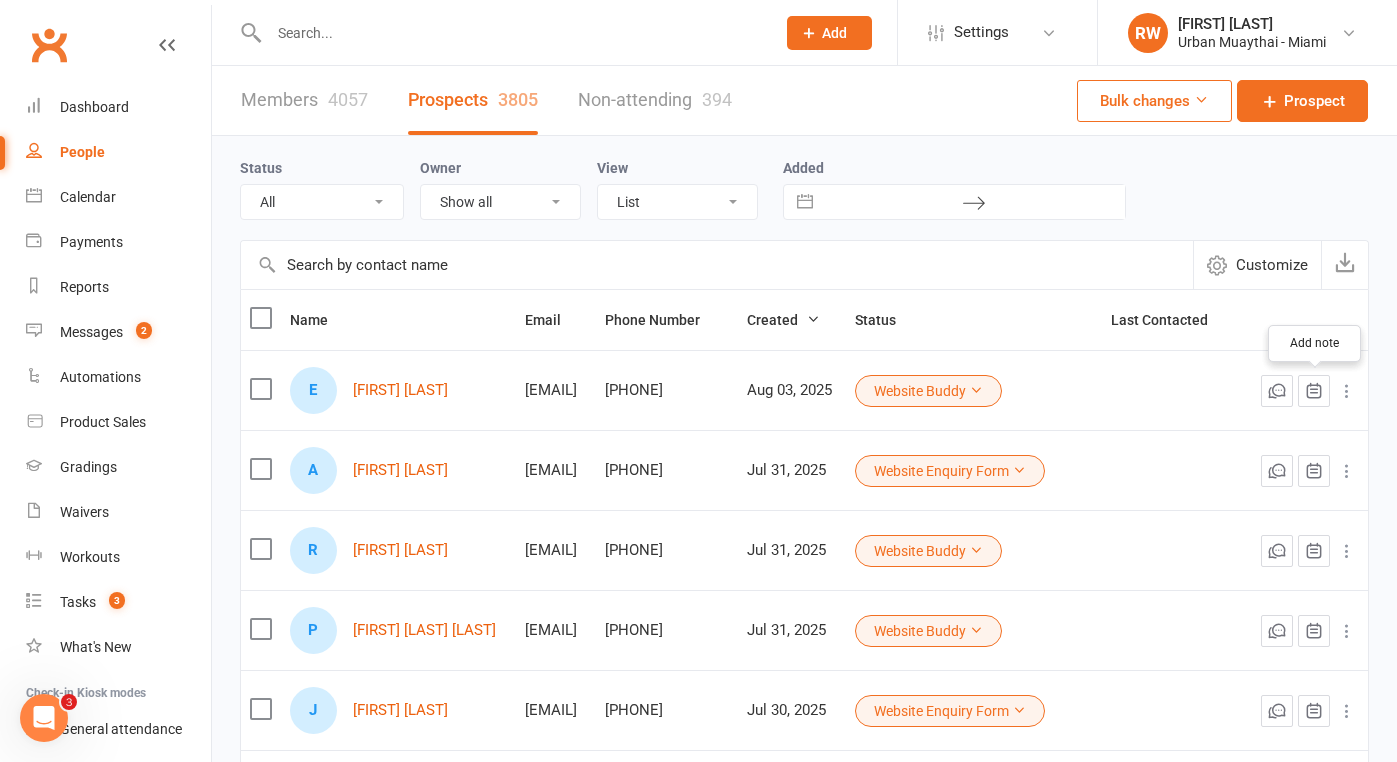 click 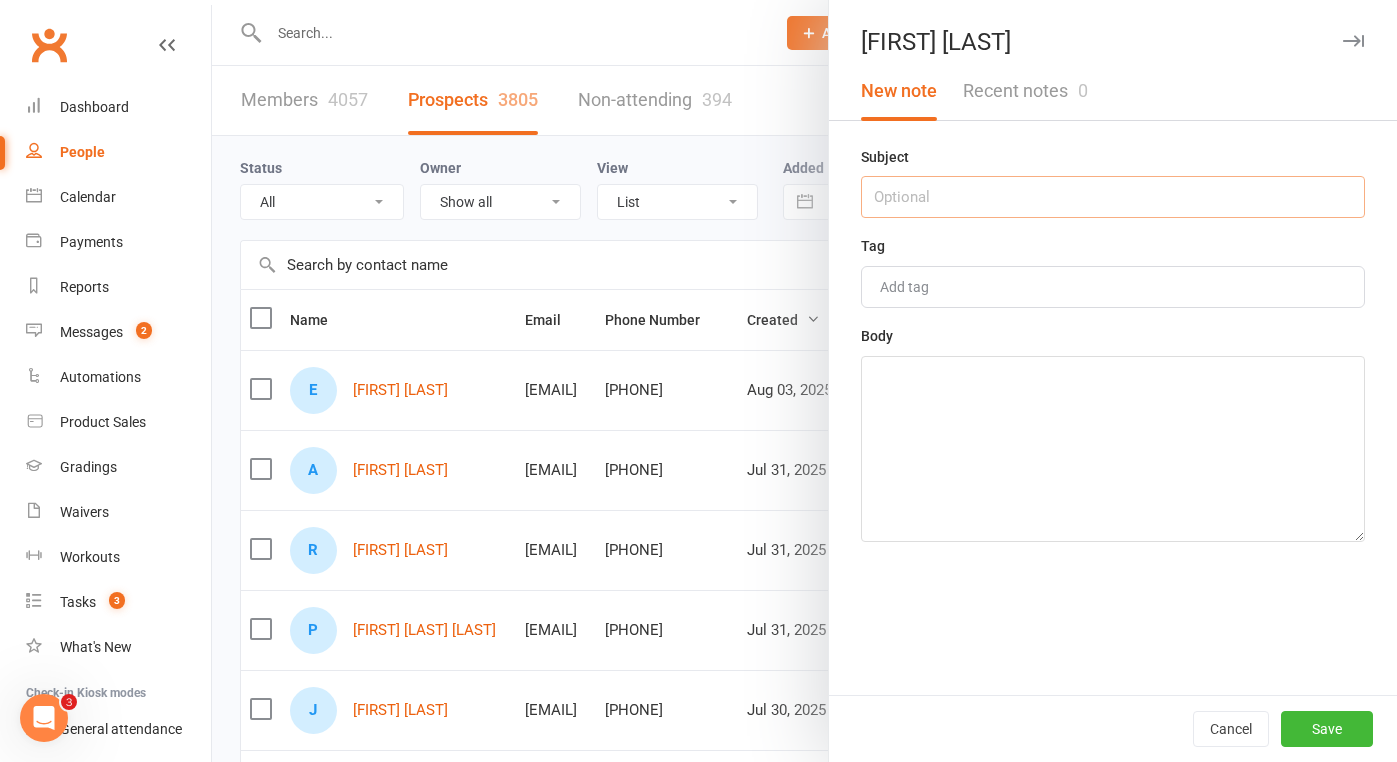 click at bounding box center [1113, 197] 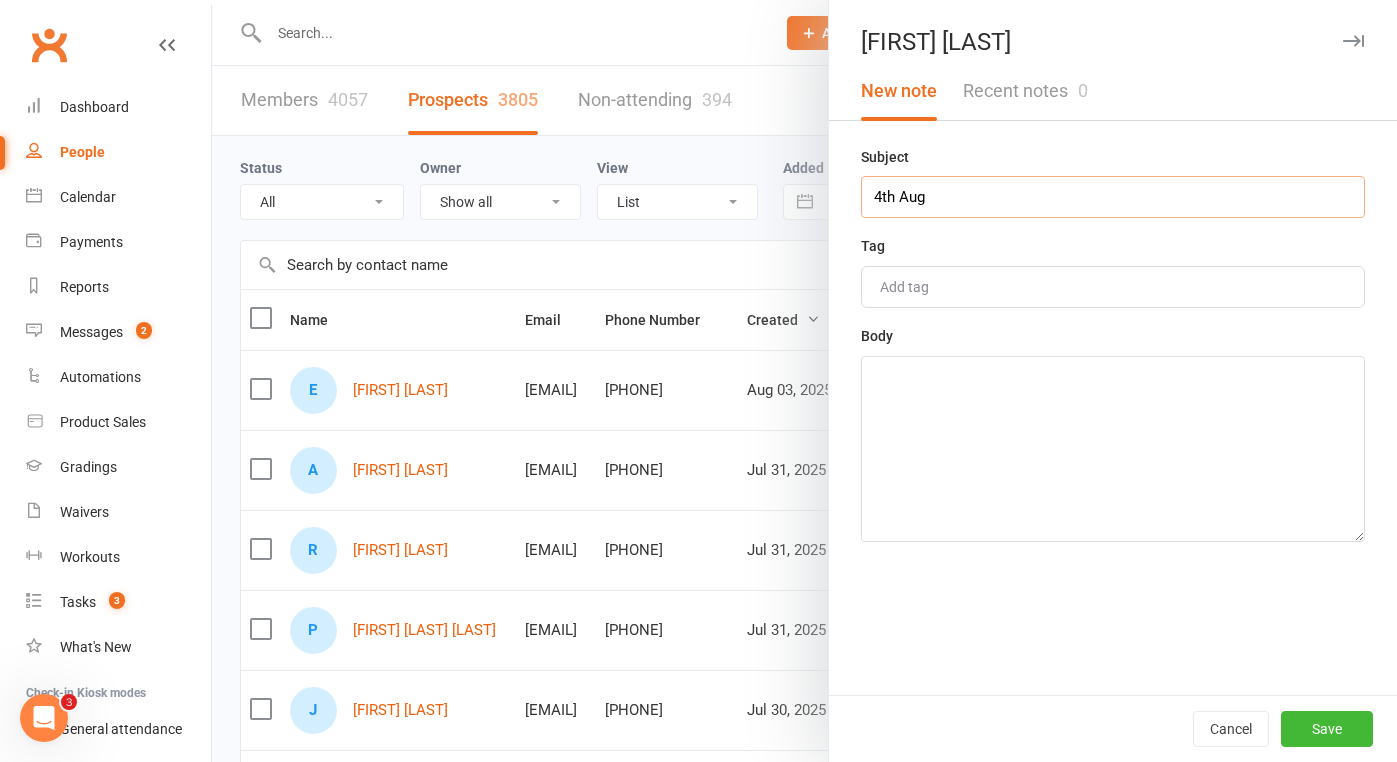 type on "4th Aug" 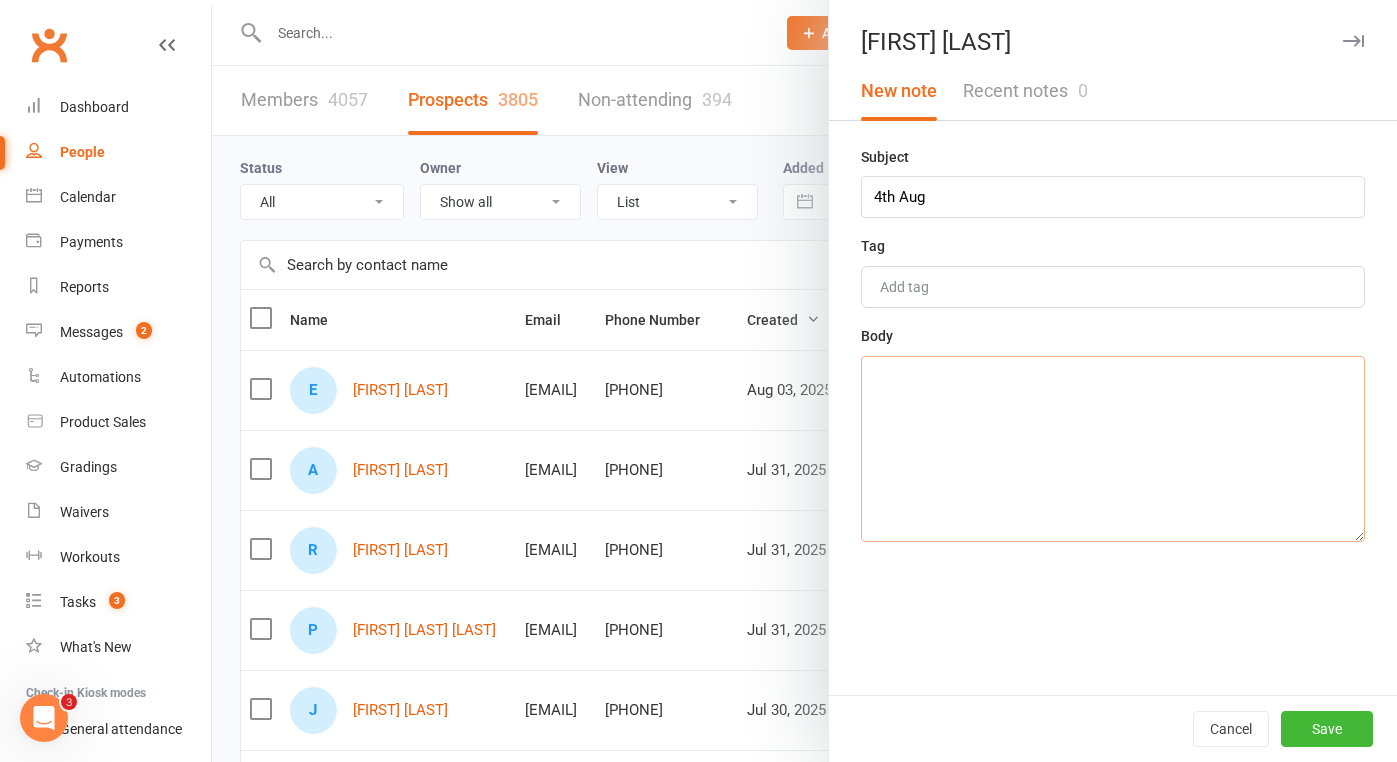click at bounding box center [1113, 449] 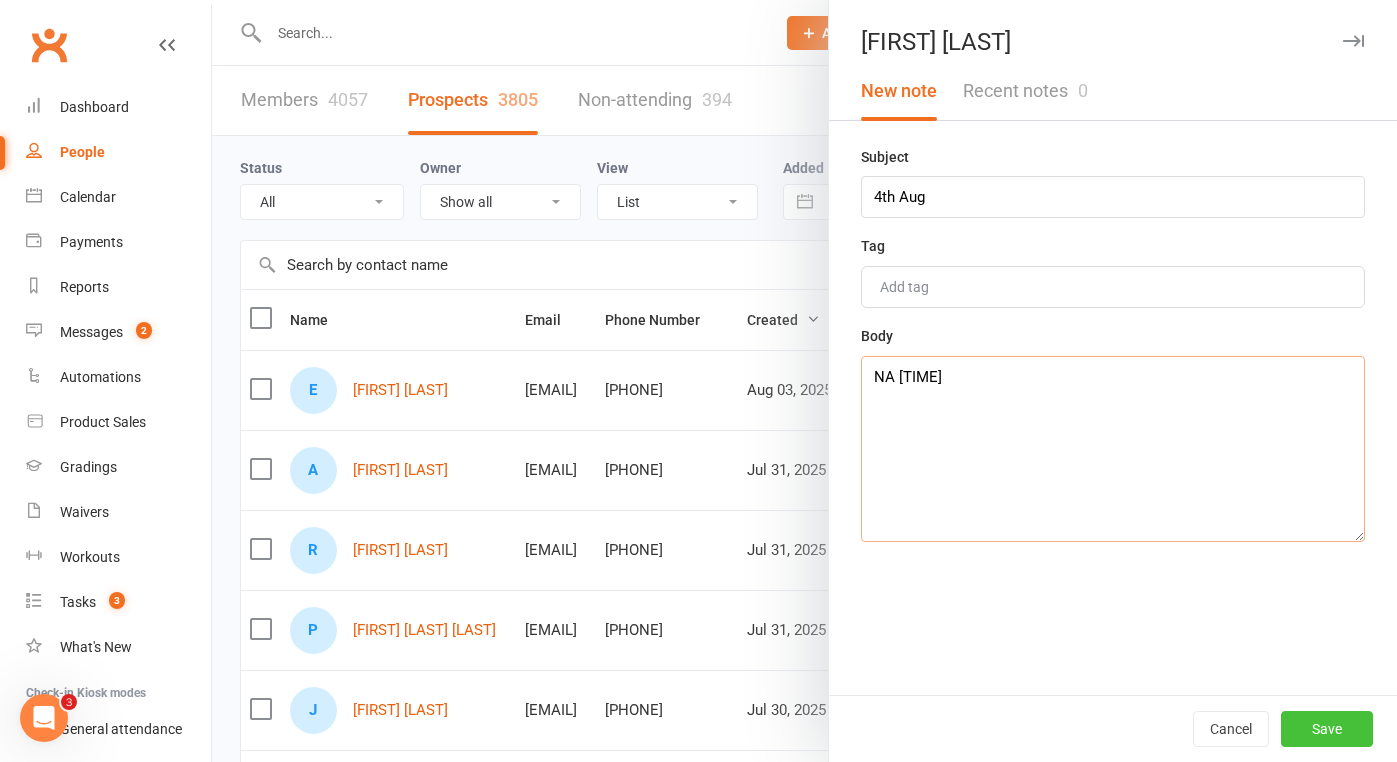 type on "NA [TIME]" 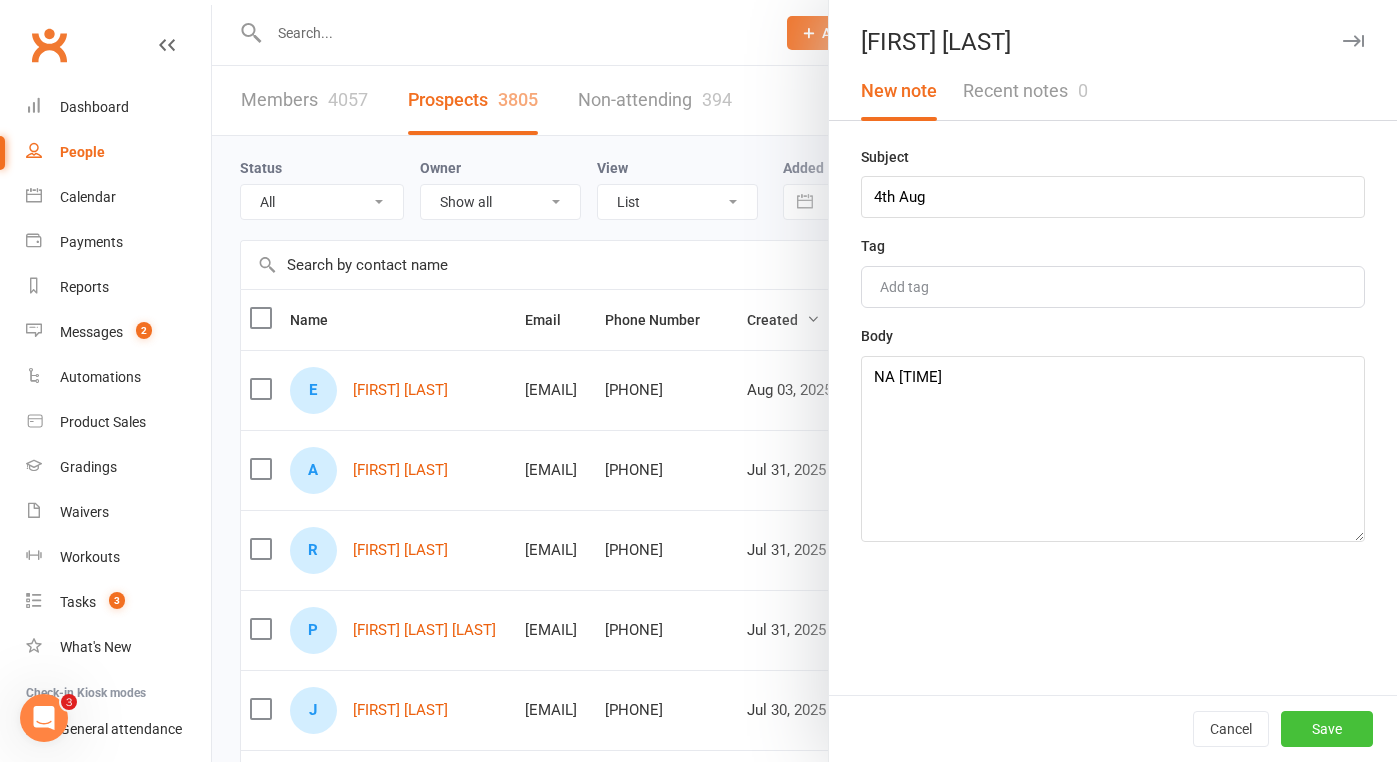 click on "Save" at bounding box center (1327, 729) 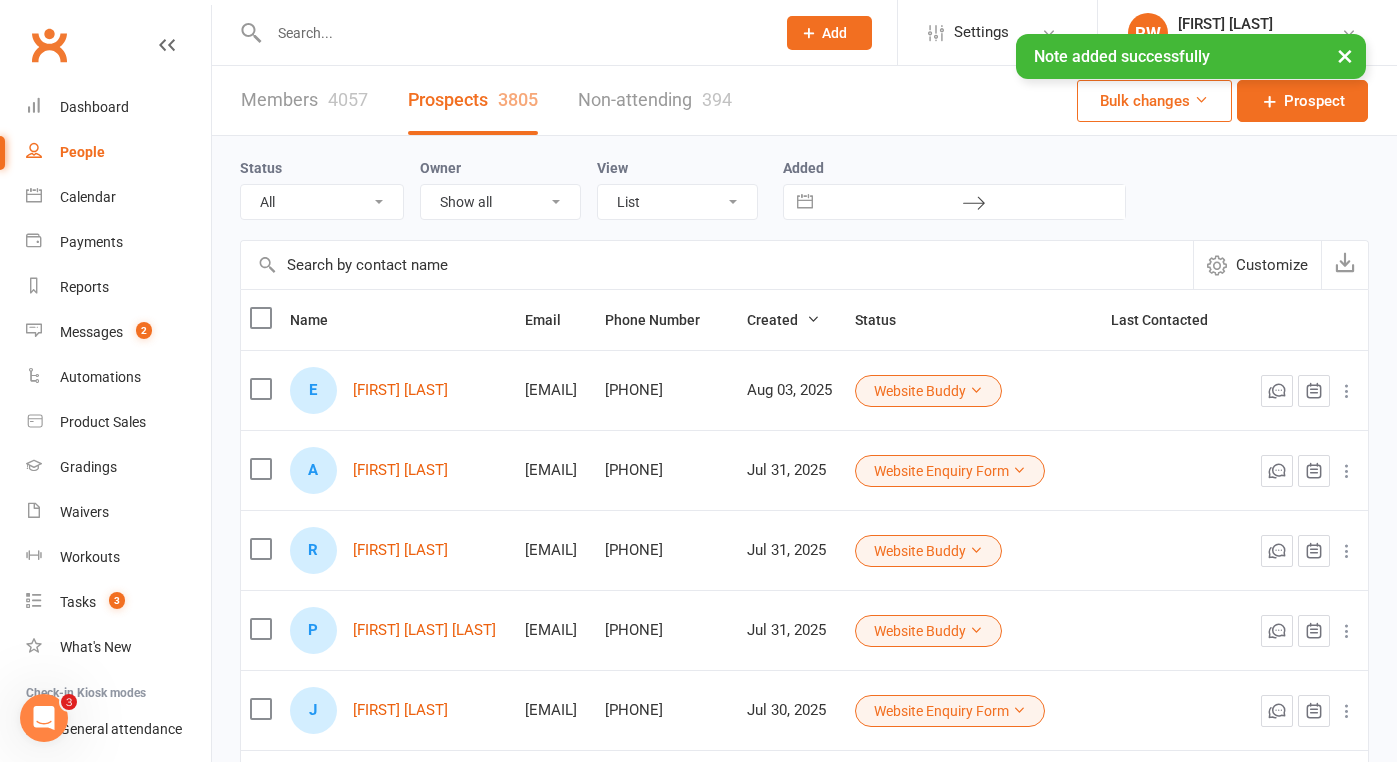 scroll, scrollTop: 1, scrollLeft: 0, axis: vertical 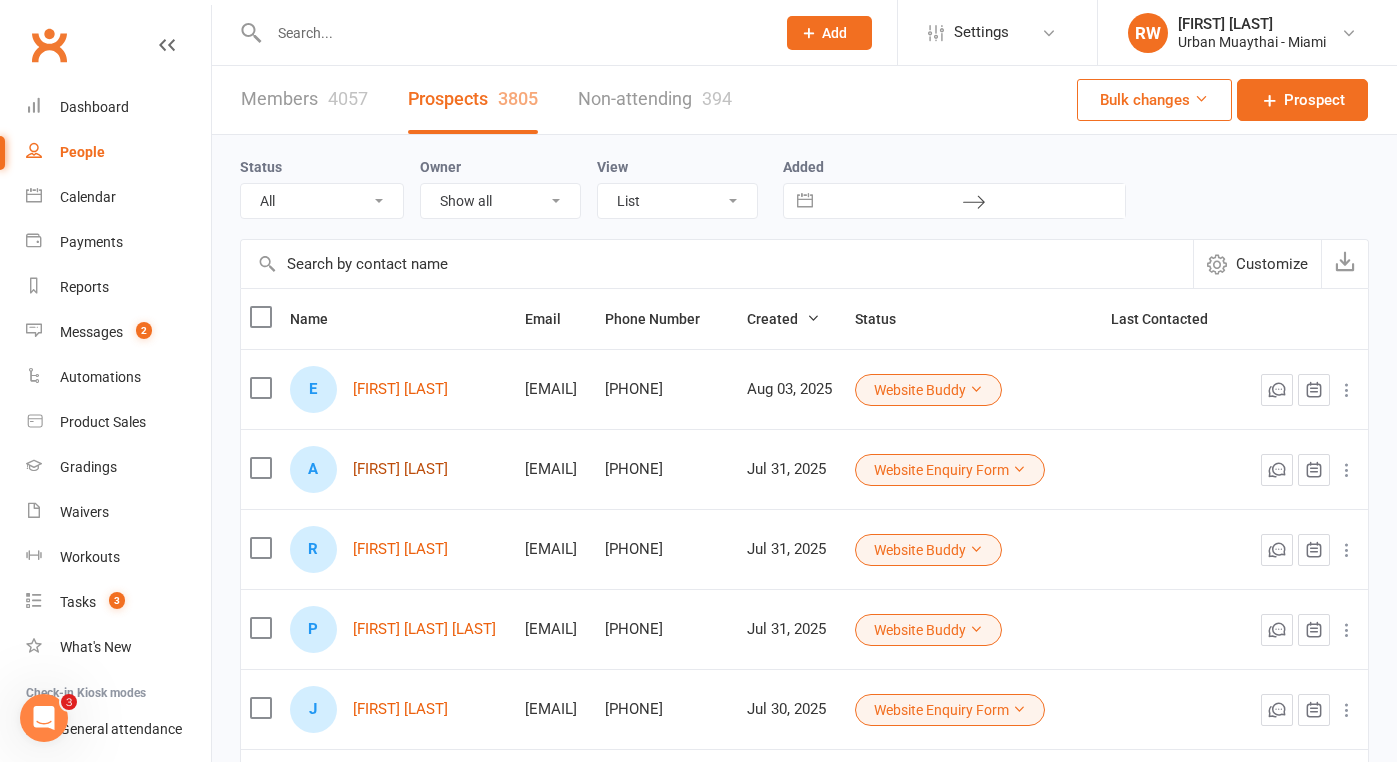 click on "[FIRST] [LAST]" at bounding box center [400, 469] 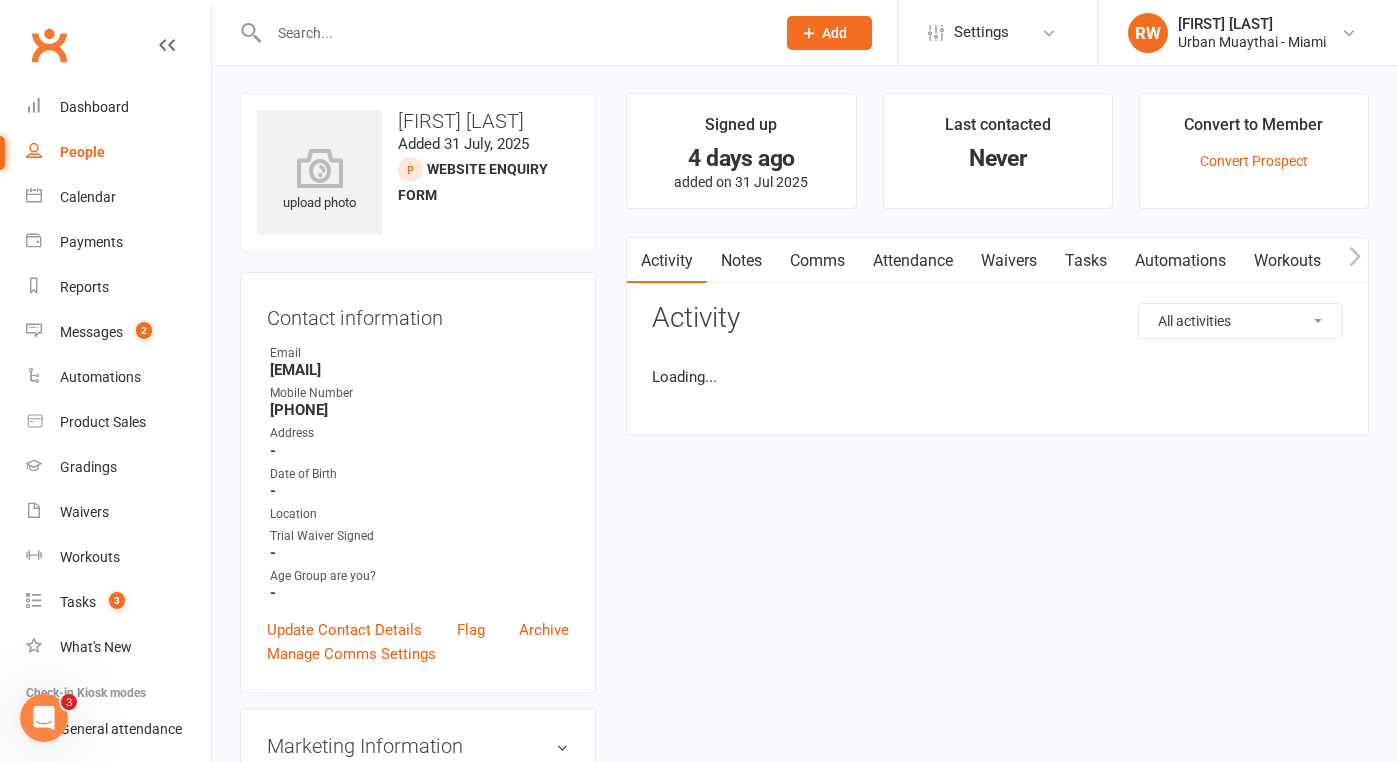 scroll, scrollTop: 0, scrollLeft: 0, axis: both 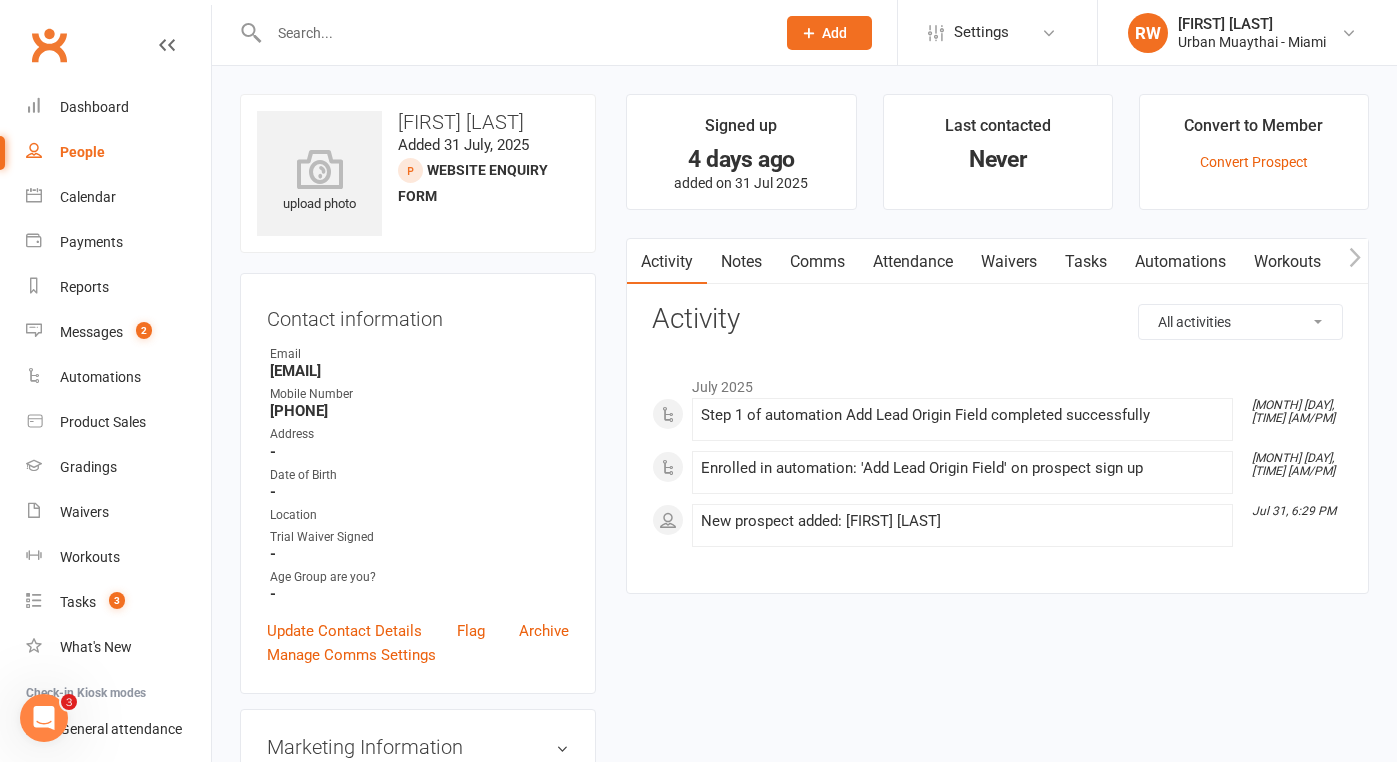 click on "Notes" at bounding box center (741, 262) 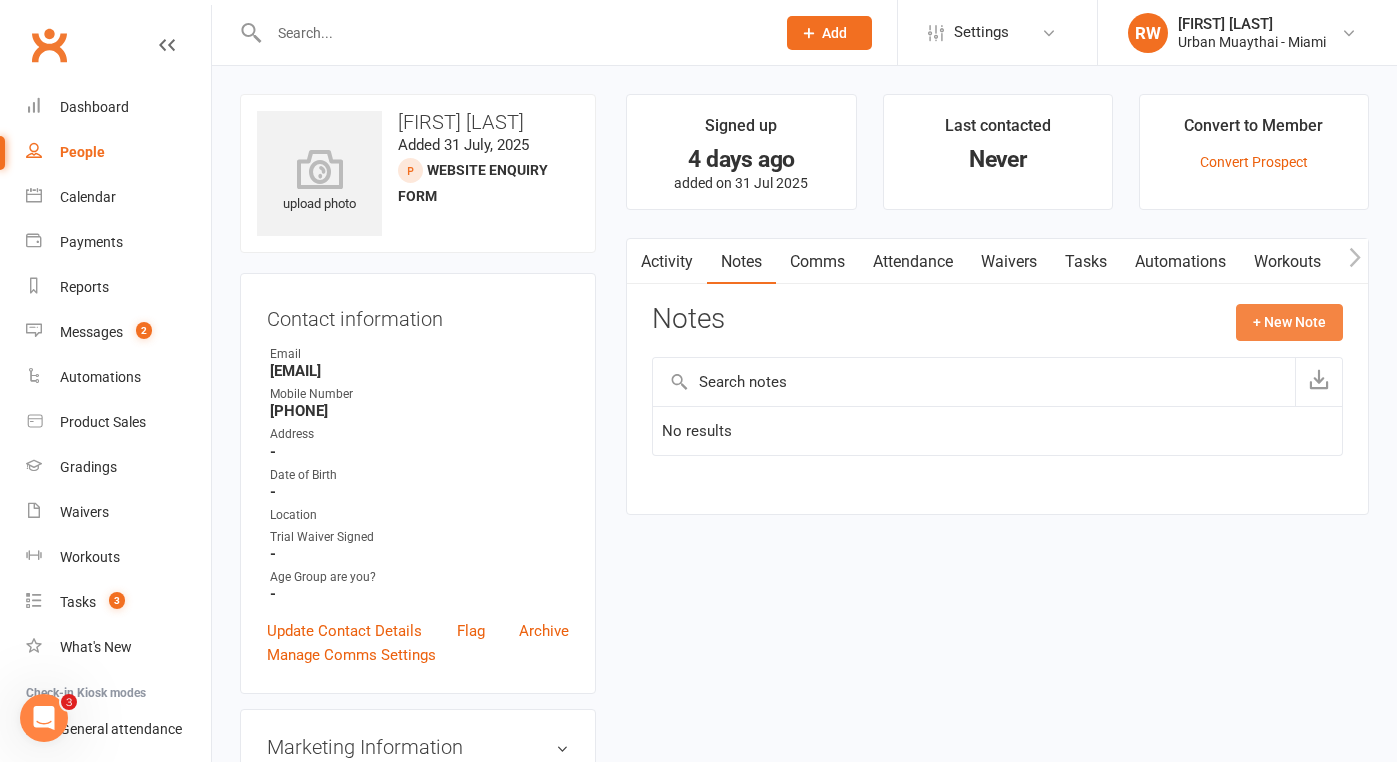 click on "+ New Note" at bounding box center [1289, 322] 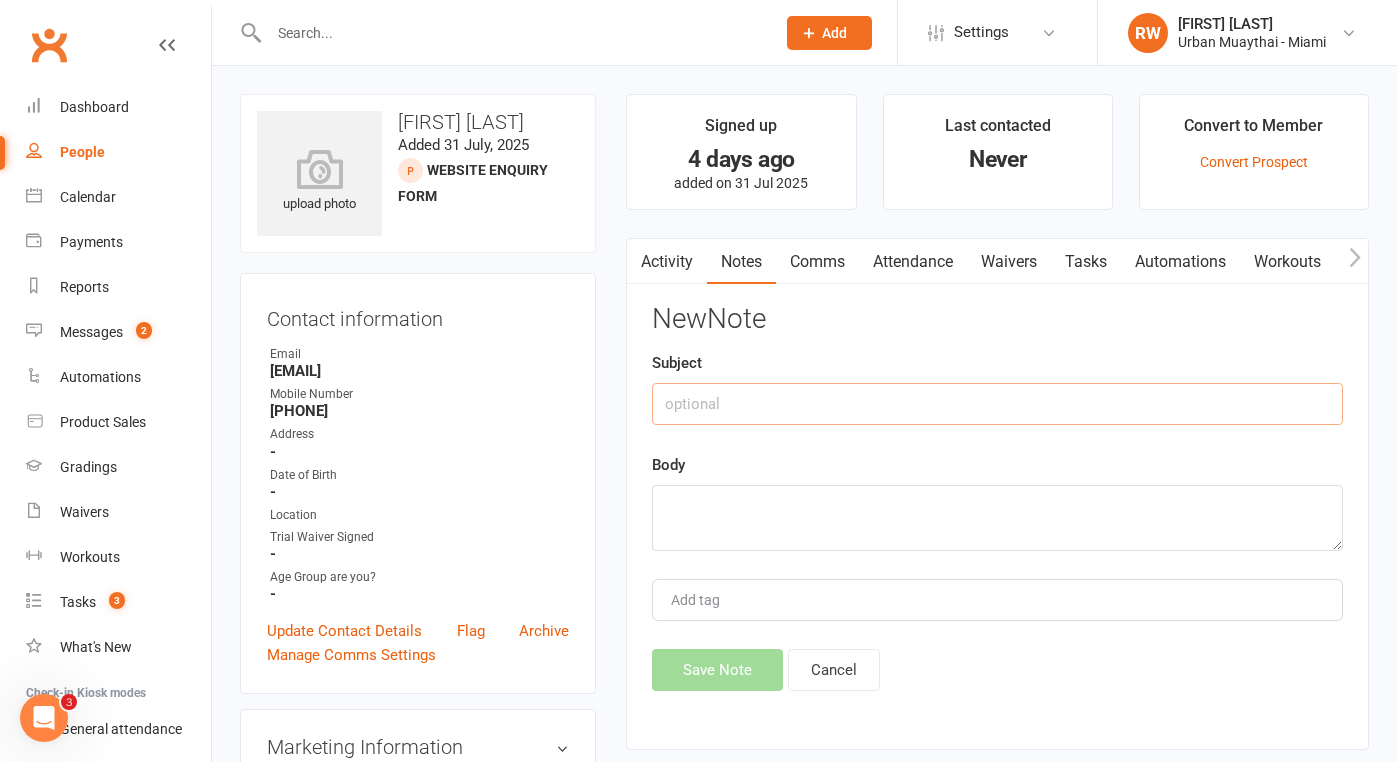 click at bounding box center [997, 404] 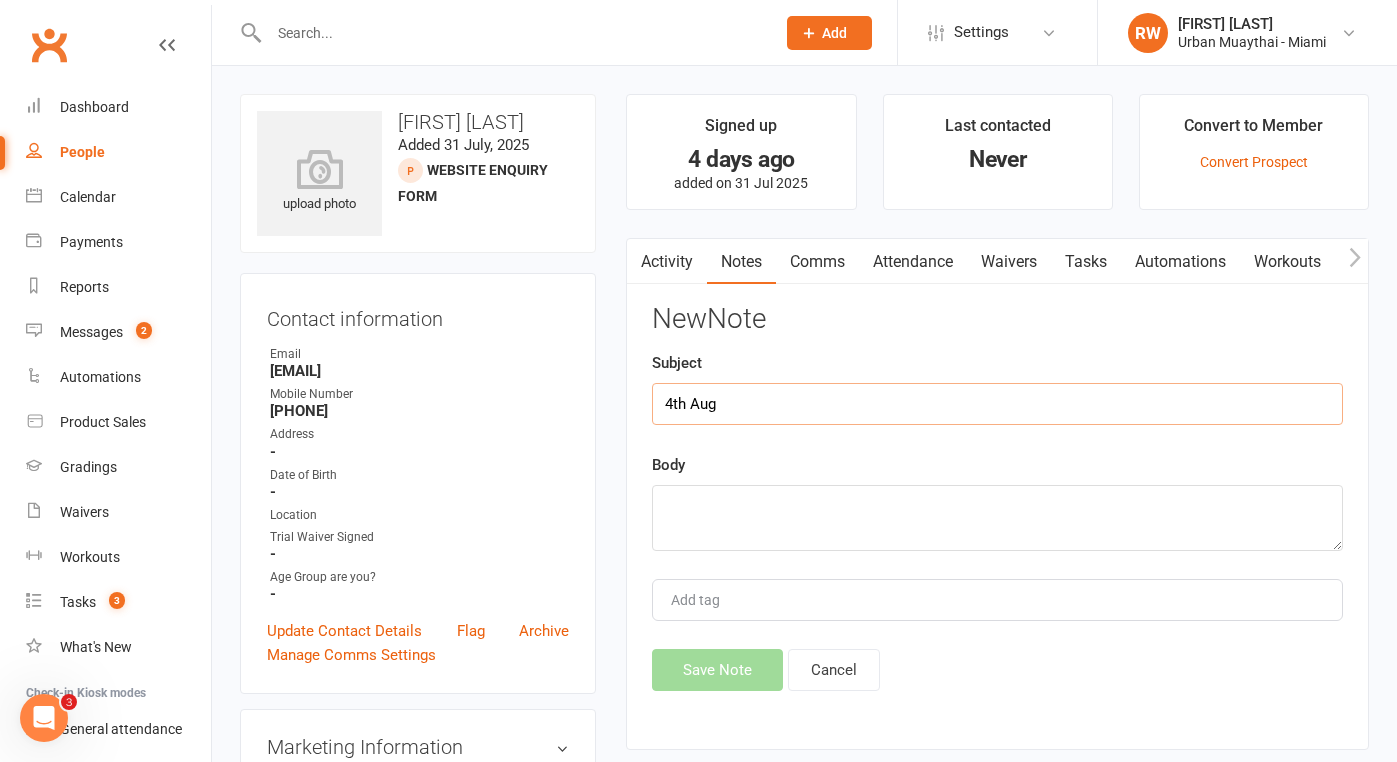 type on "4th Aug" 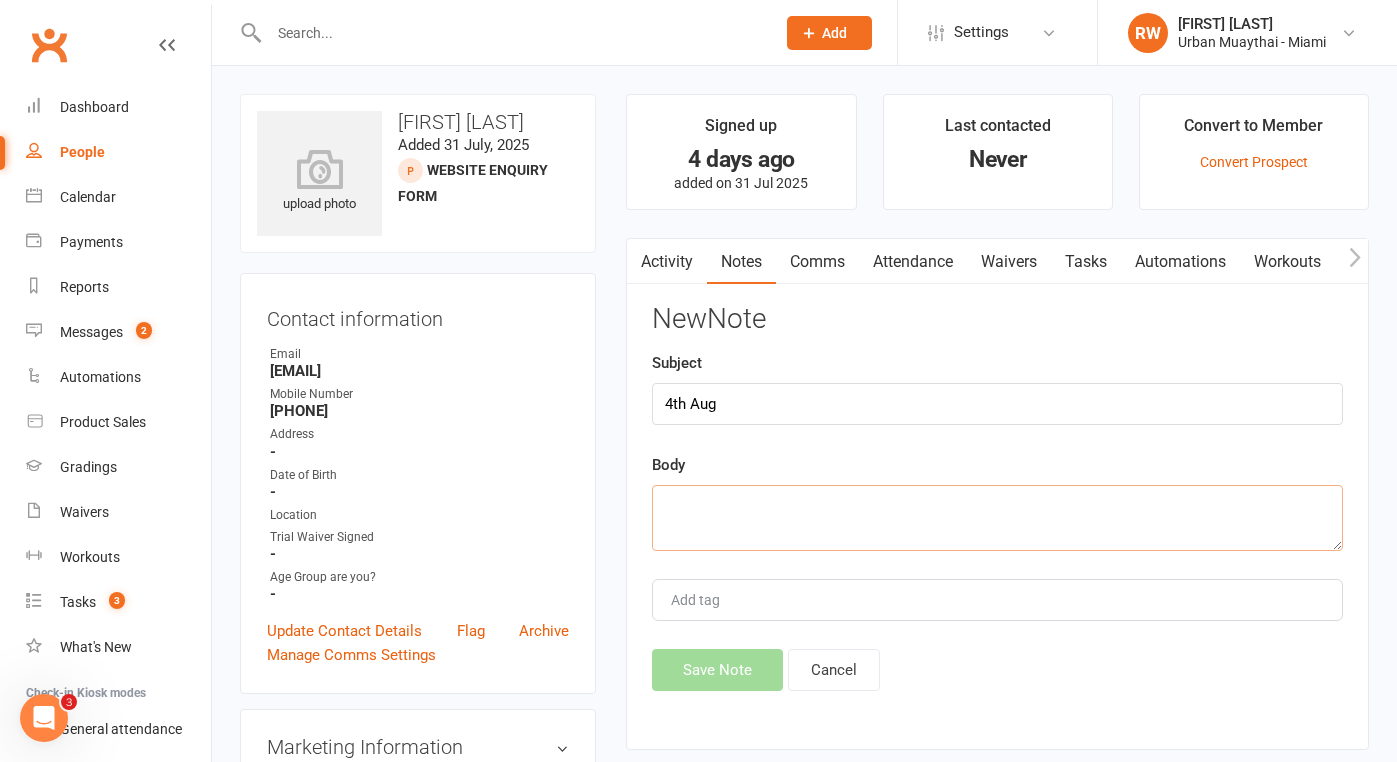 click at bounding box center (997, 518) 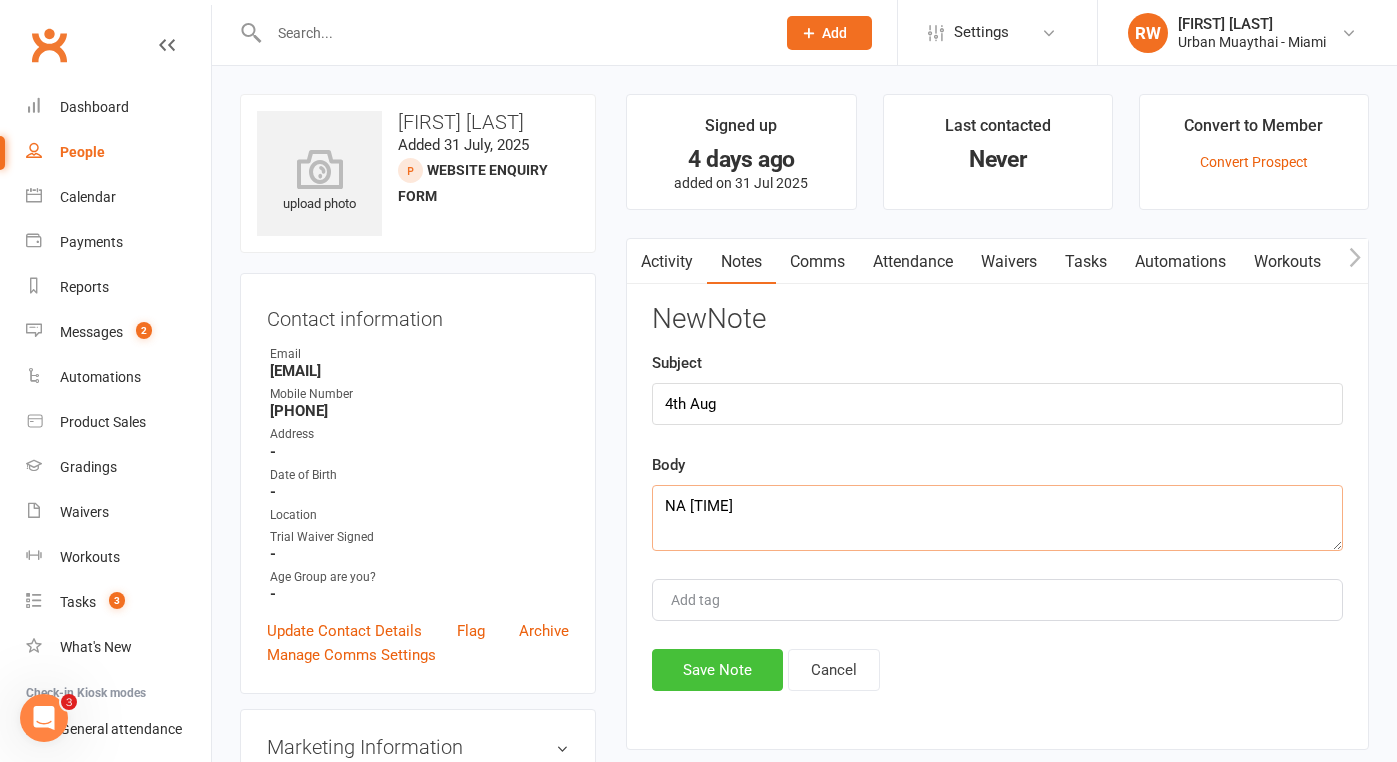 type on "NA [TIME]" 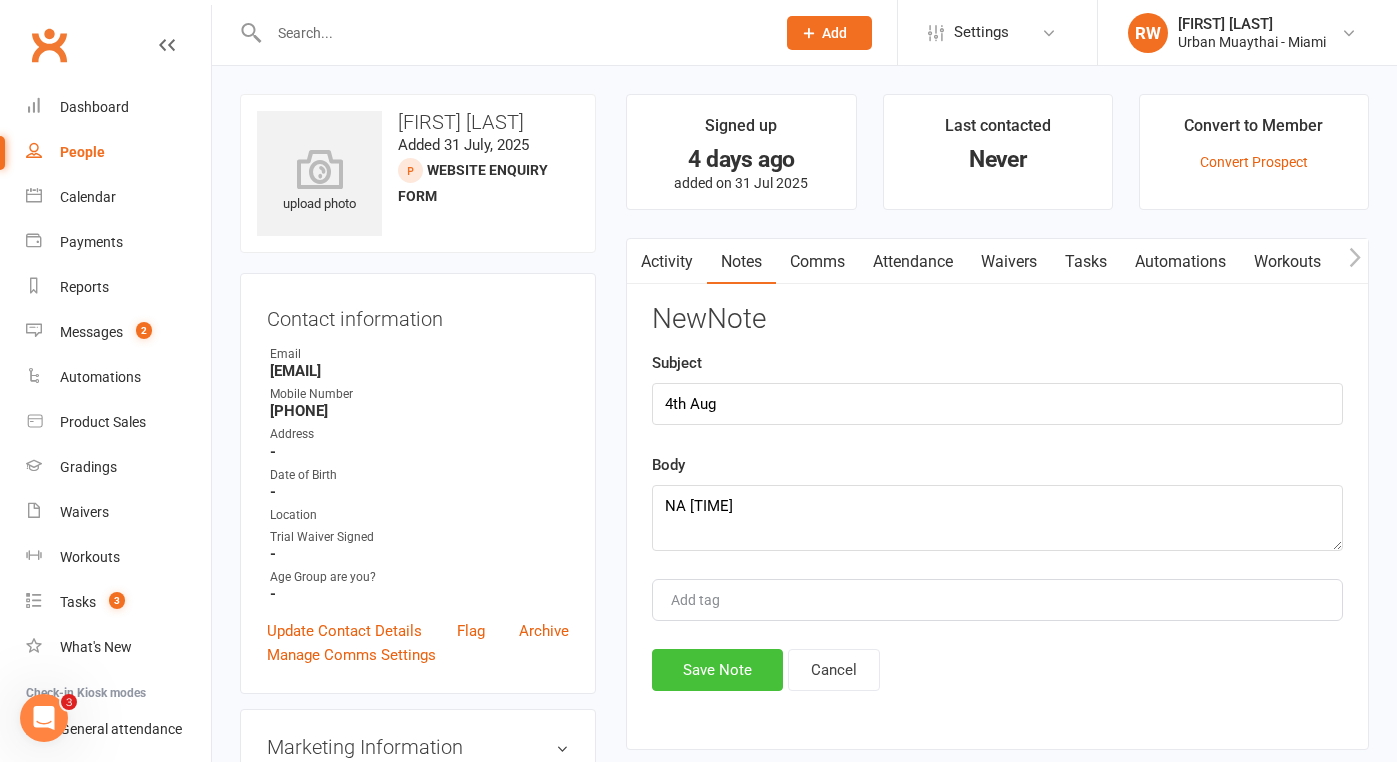click on "Save Note" at bounding box center (717, 670) 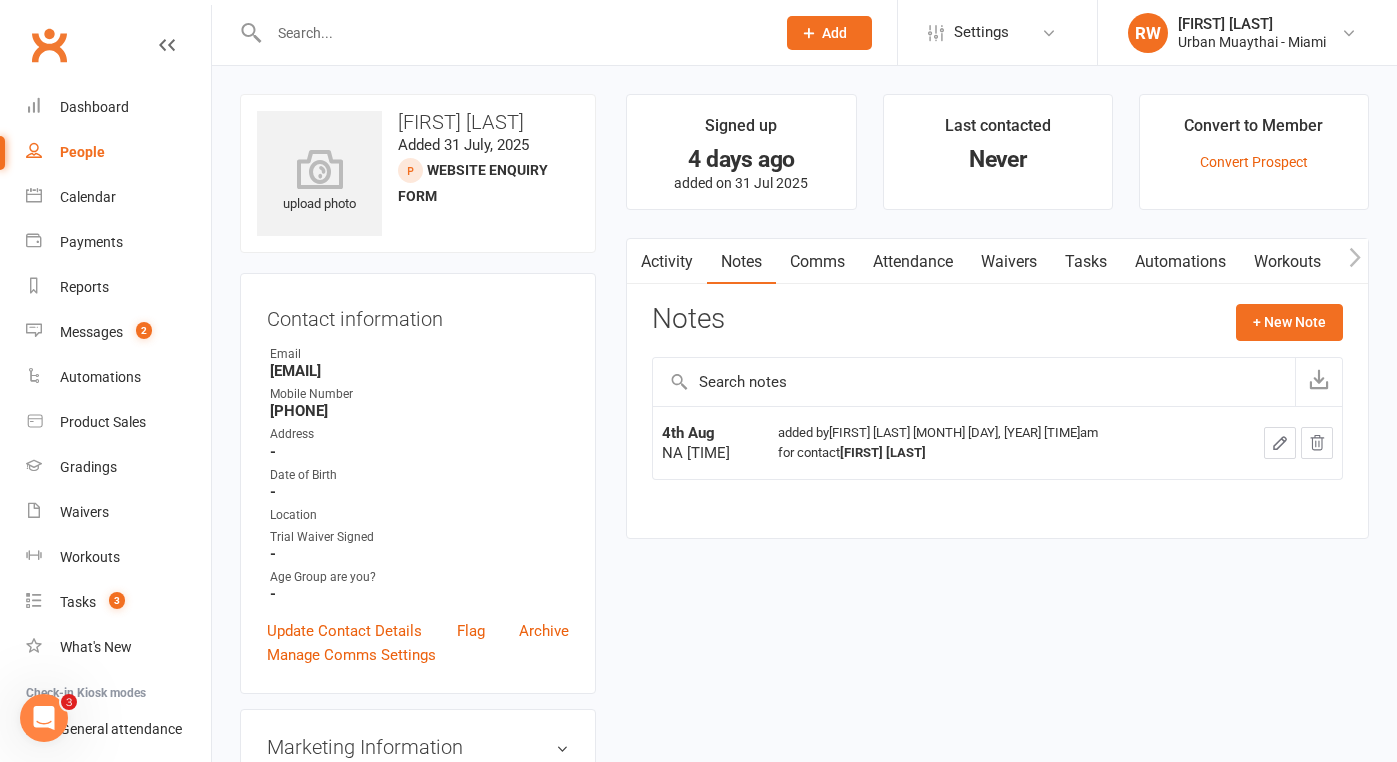 click on "People" at bounding box center [82, 152] 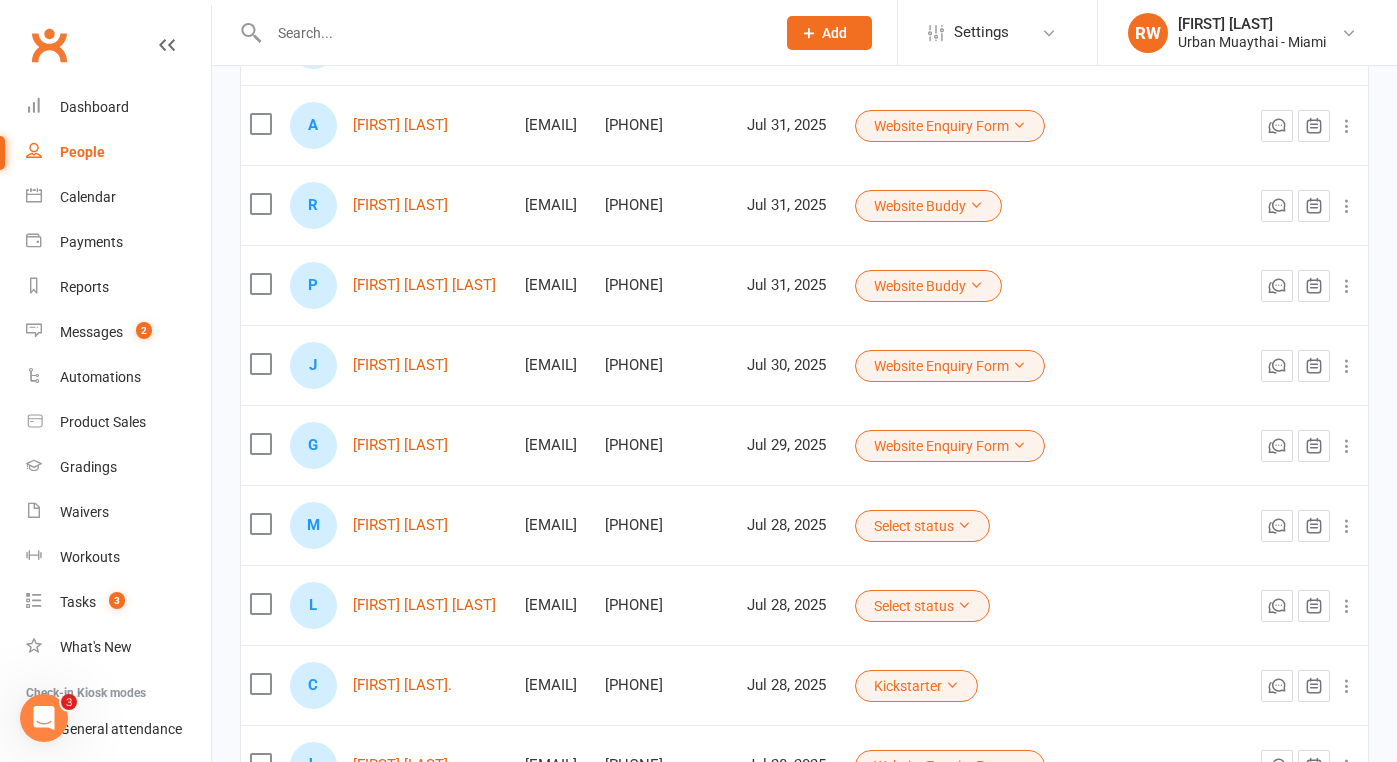 scroll, scrollTop: 345, scrollLeft: 0, axis: vertical 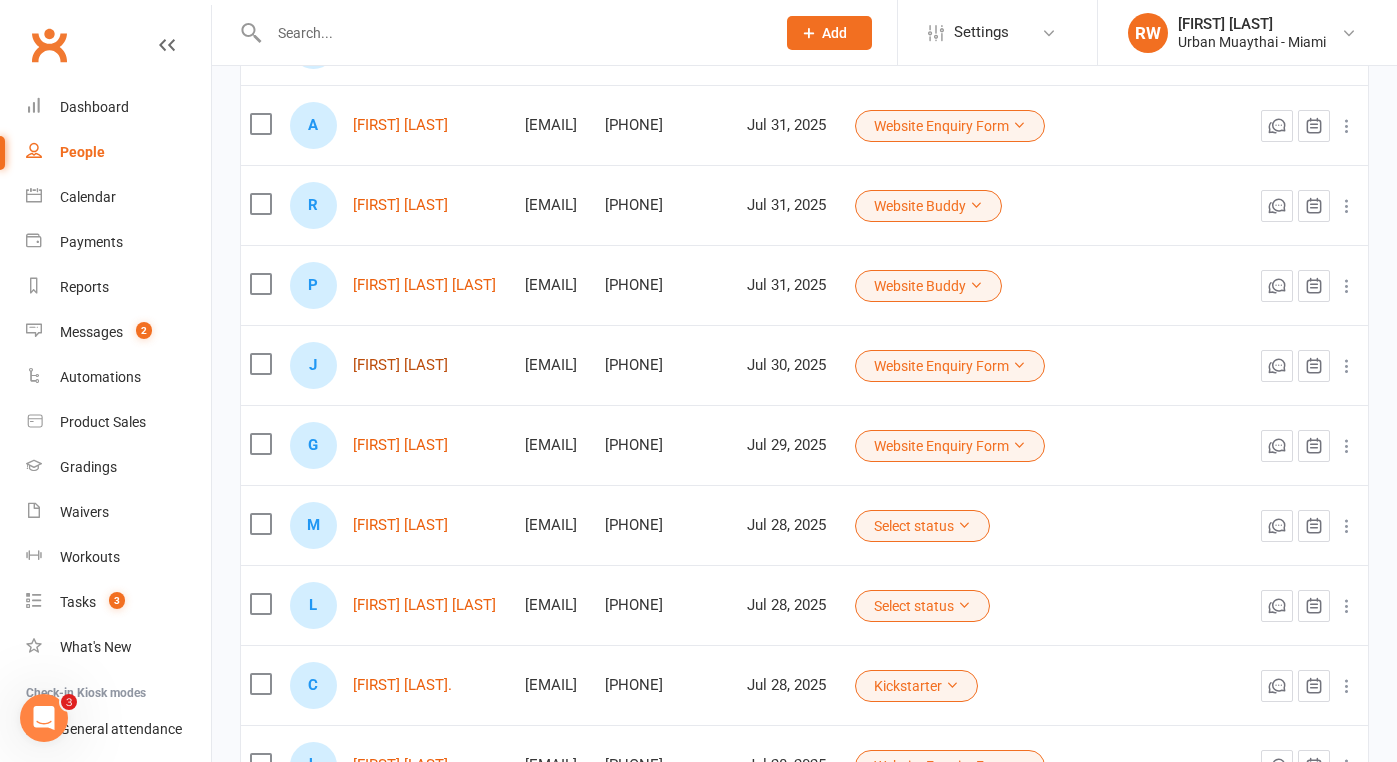 click on "[FIRST] [LAST]" at bounding box center (400, 365) 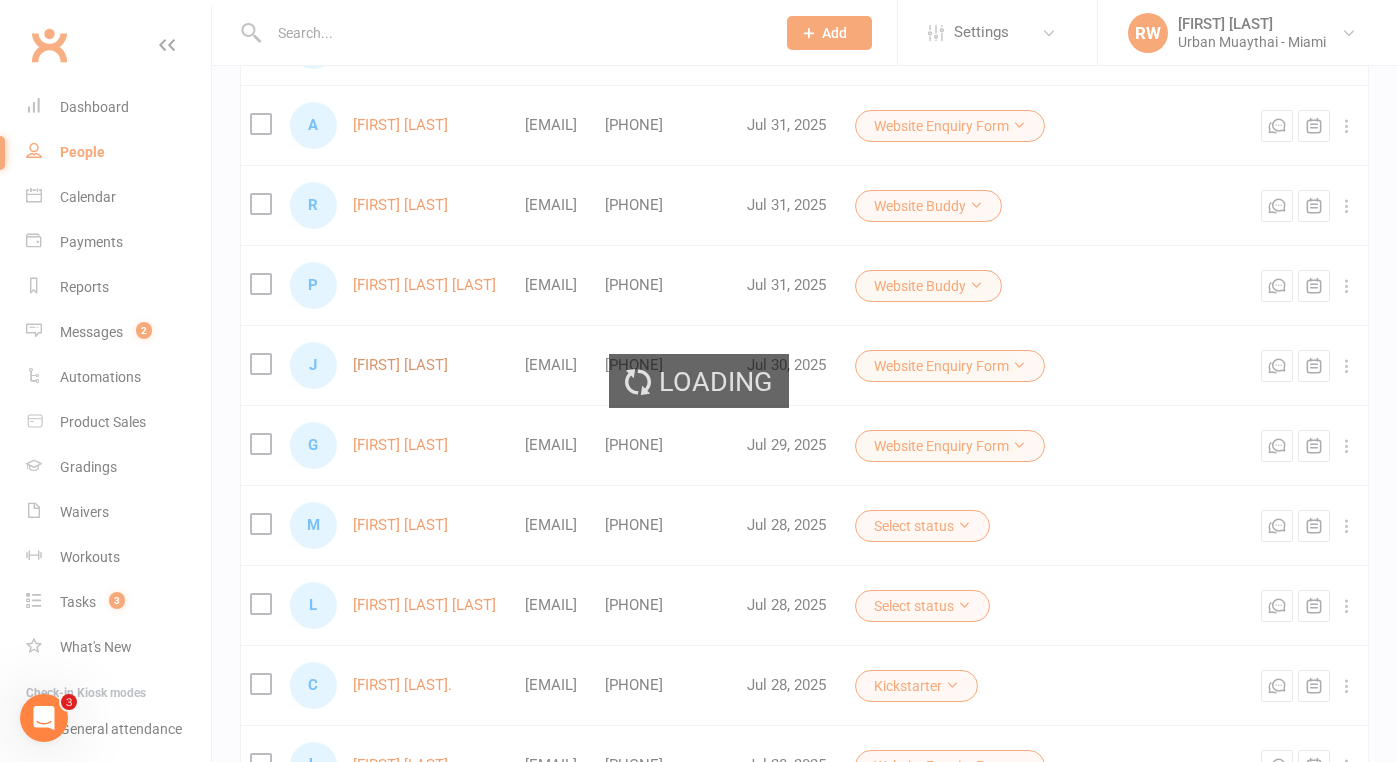scroll, scrollTop: 0, scrollLeft: 0, axis: both 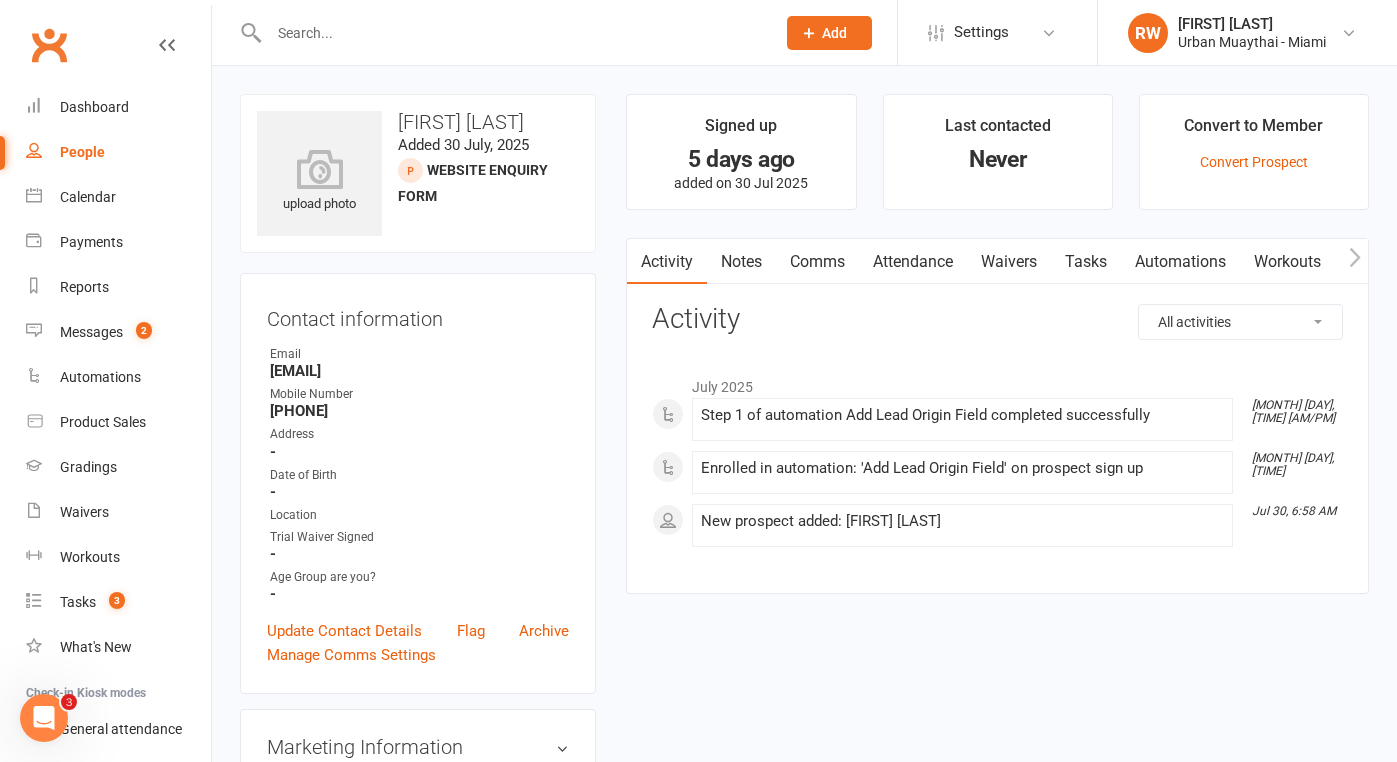 click on "Notes" at bounding box center [741, 262] 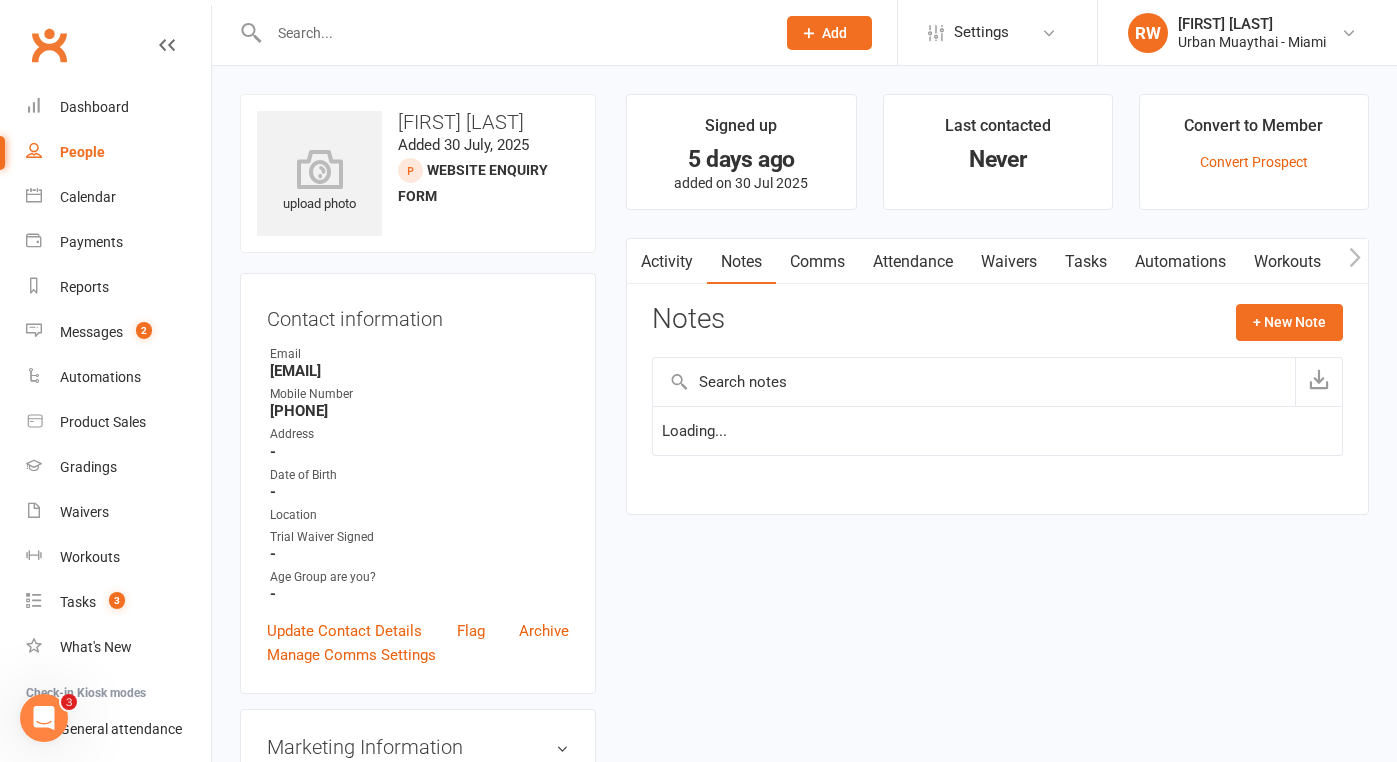 click on "Notes" at bounding box center [741, 262] 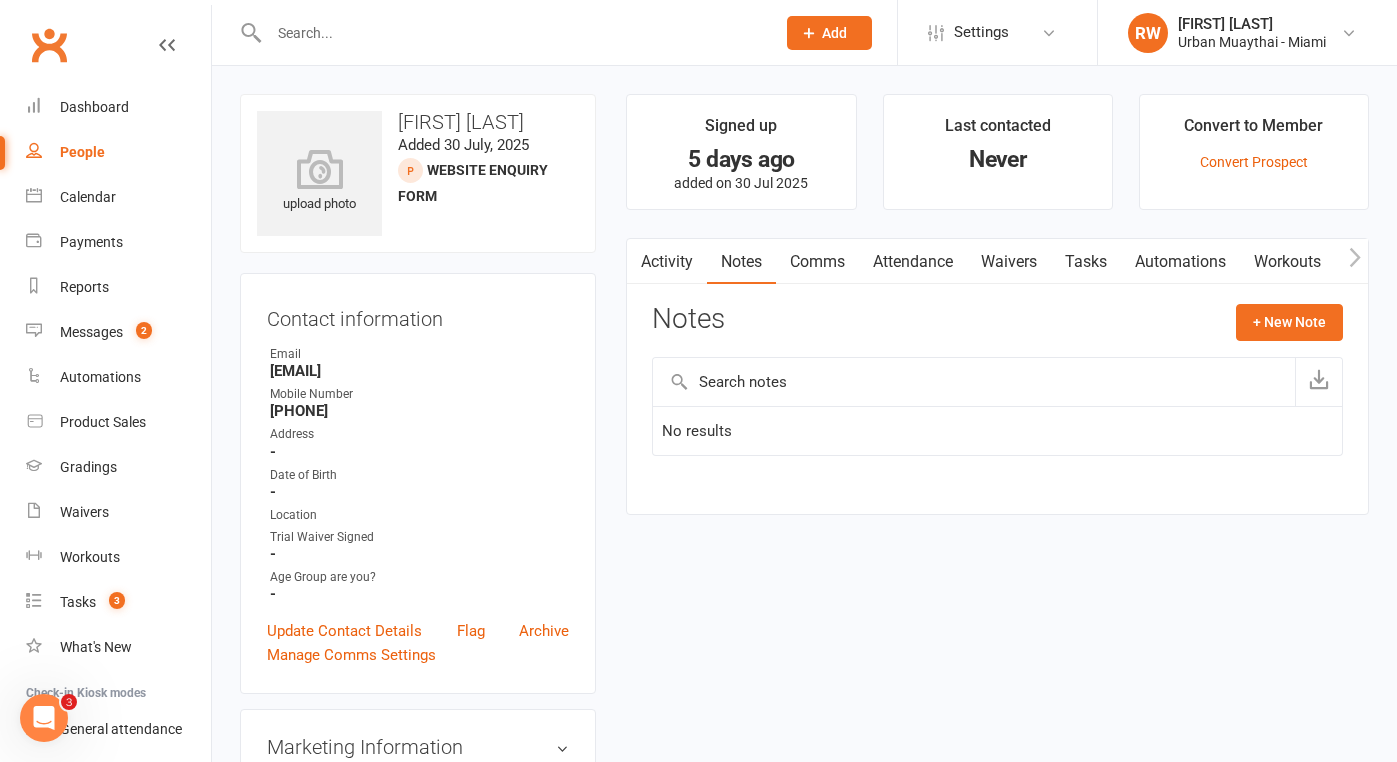 click on "Activity" at bounding box center (667, 262) 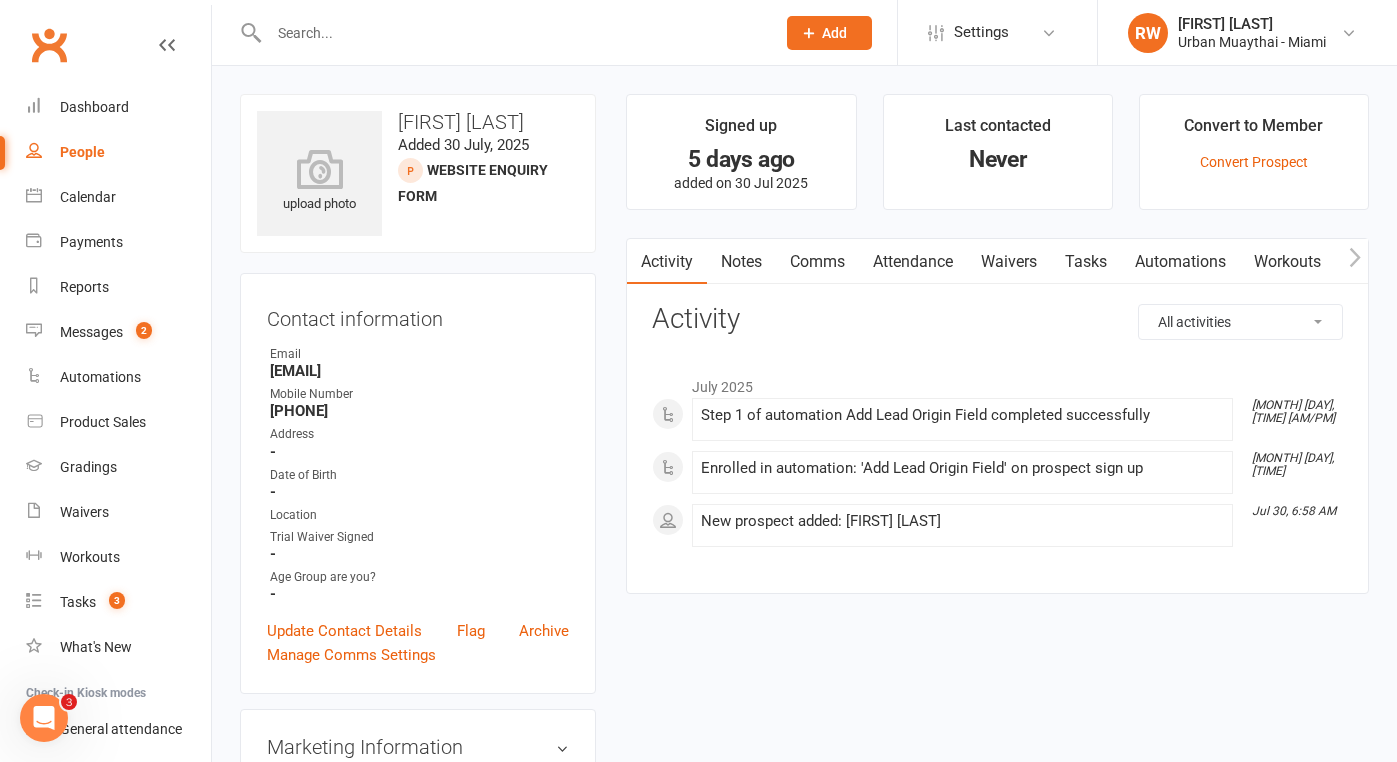 click on "[PHONE]" at bounding box center (419, 411) 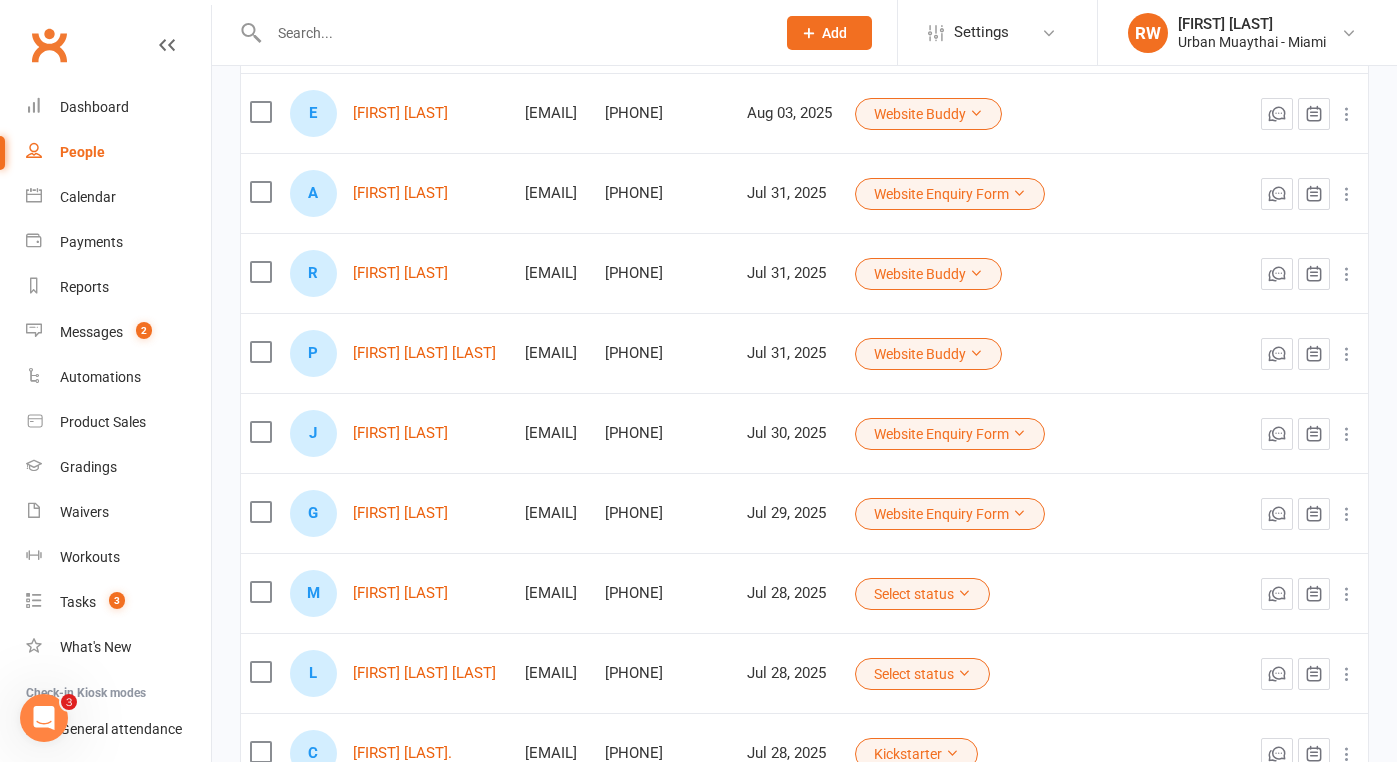 scroll, scrollTop: 291, scrollLeft: 0, axis: vertical 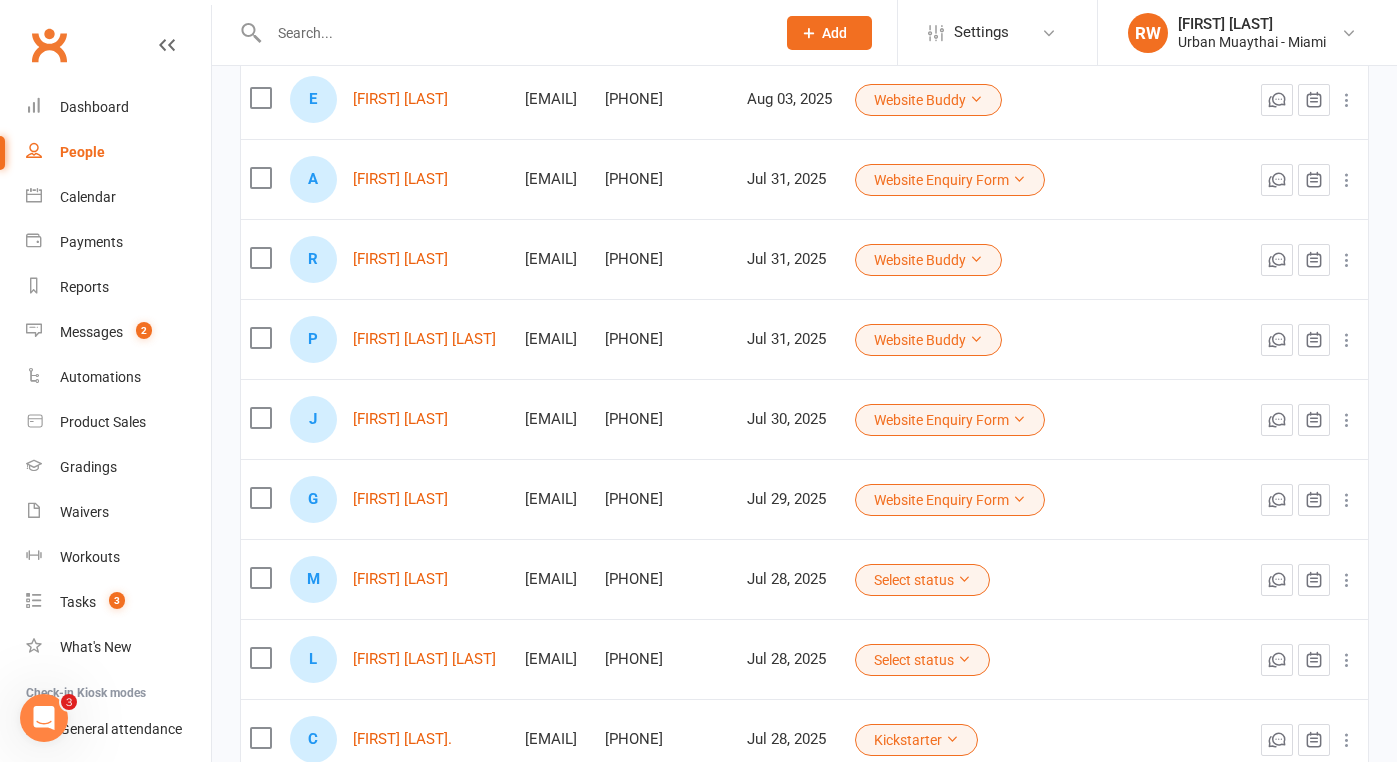 click at bounding box center [1019, 419] 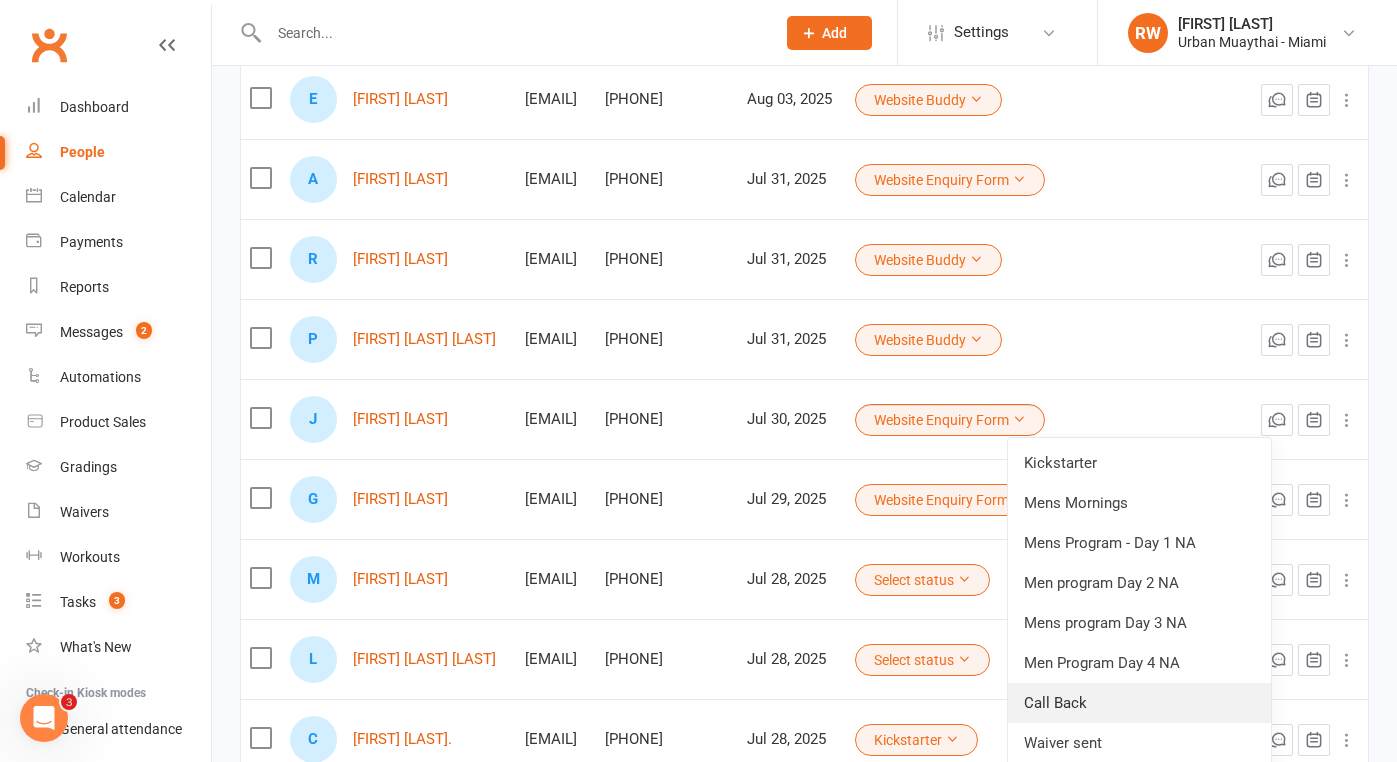 click on "Call Back" at bounding box center [1139, 703] 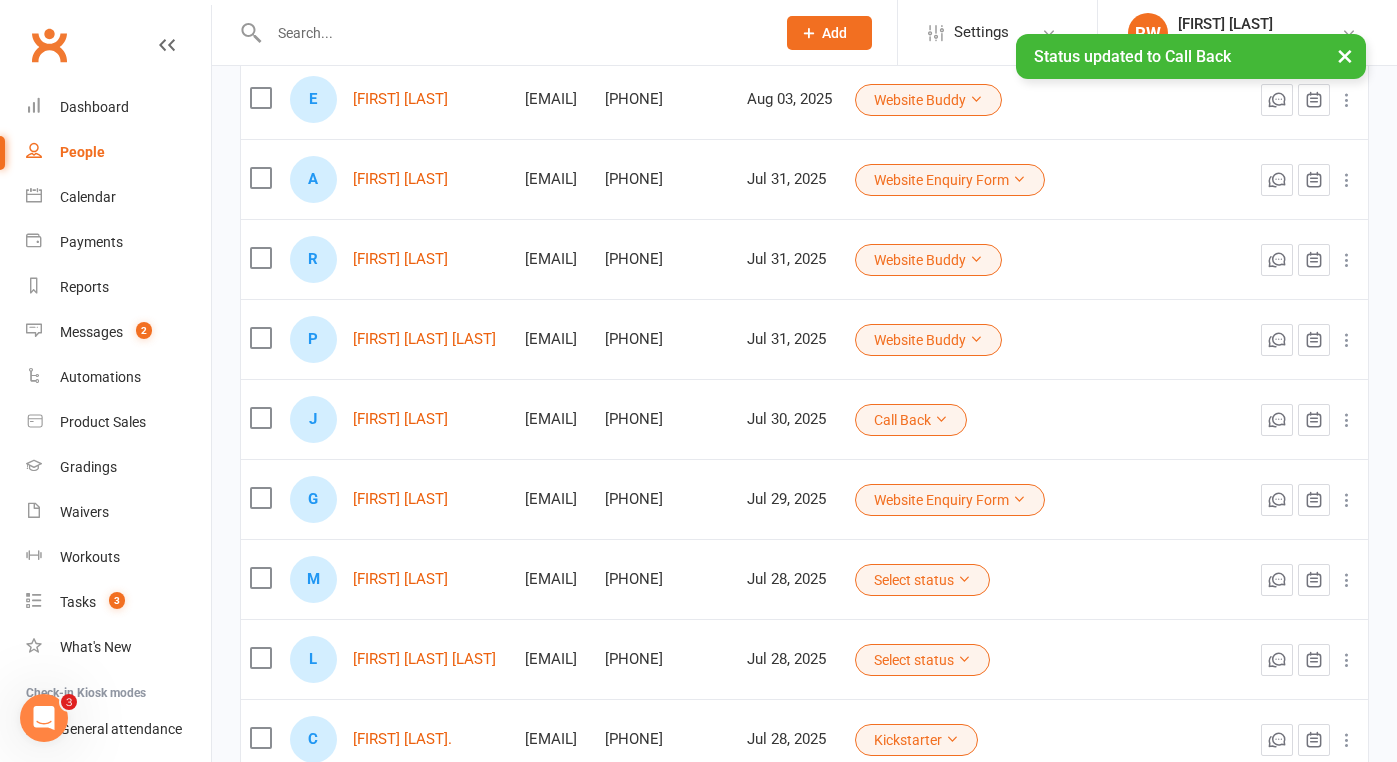 scroll, scrollTop: 0, scrollLeft: 199, axis: horizontal 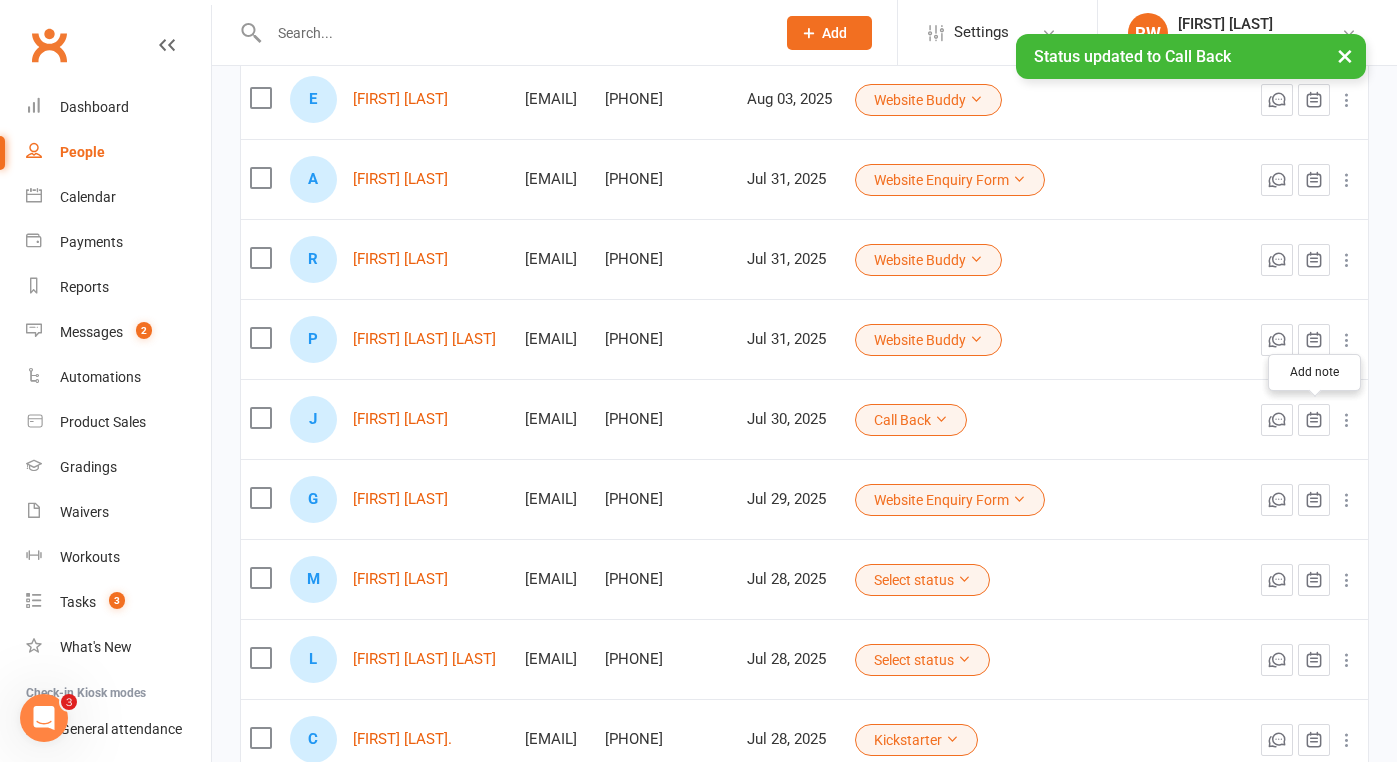click 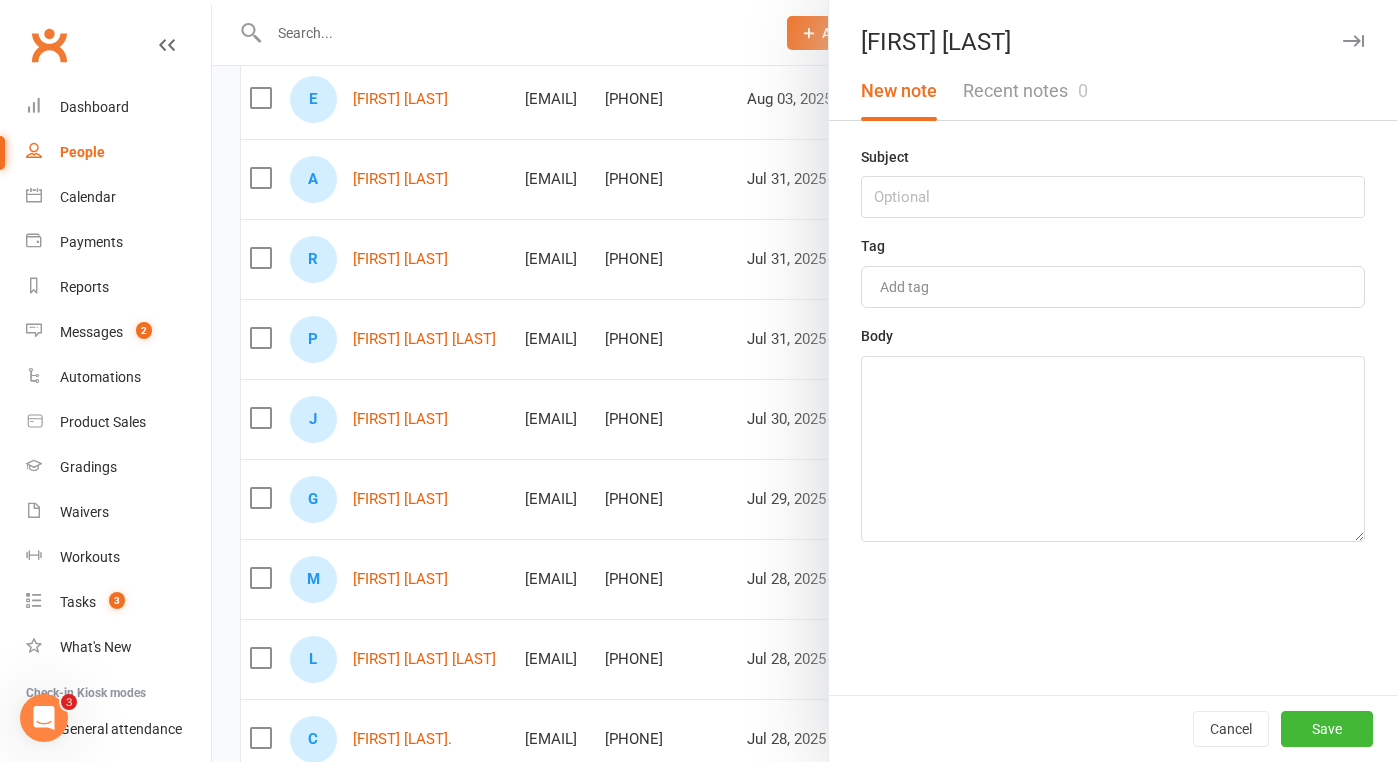 click at bounding box center (913, 287) 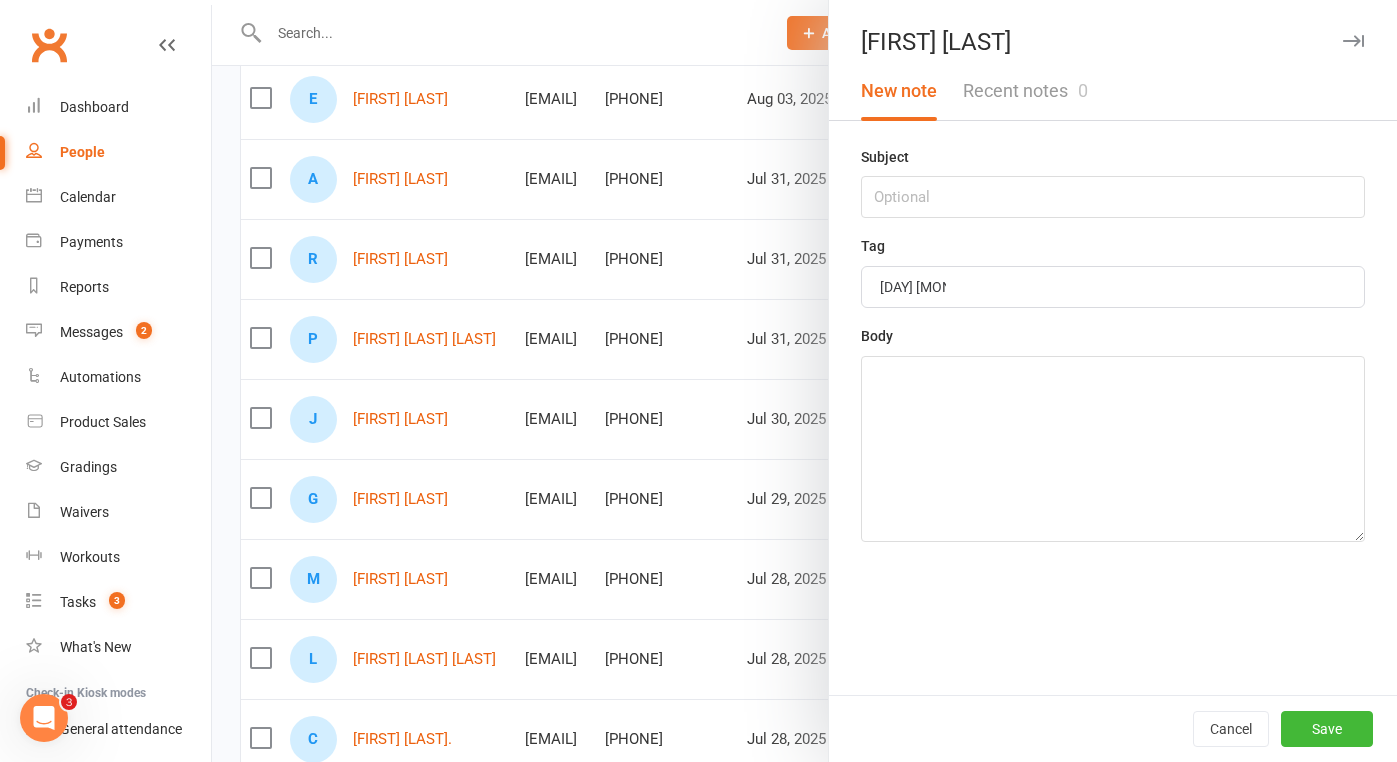 type on "[DAY] [MONTH]" 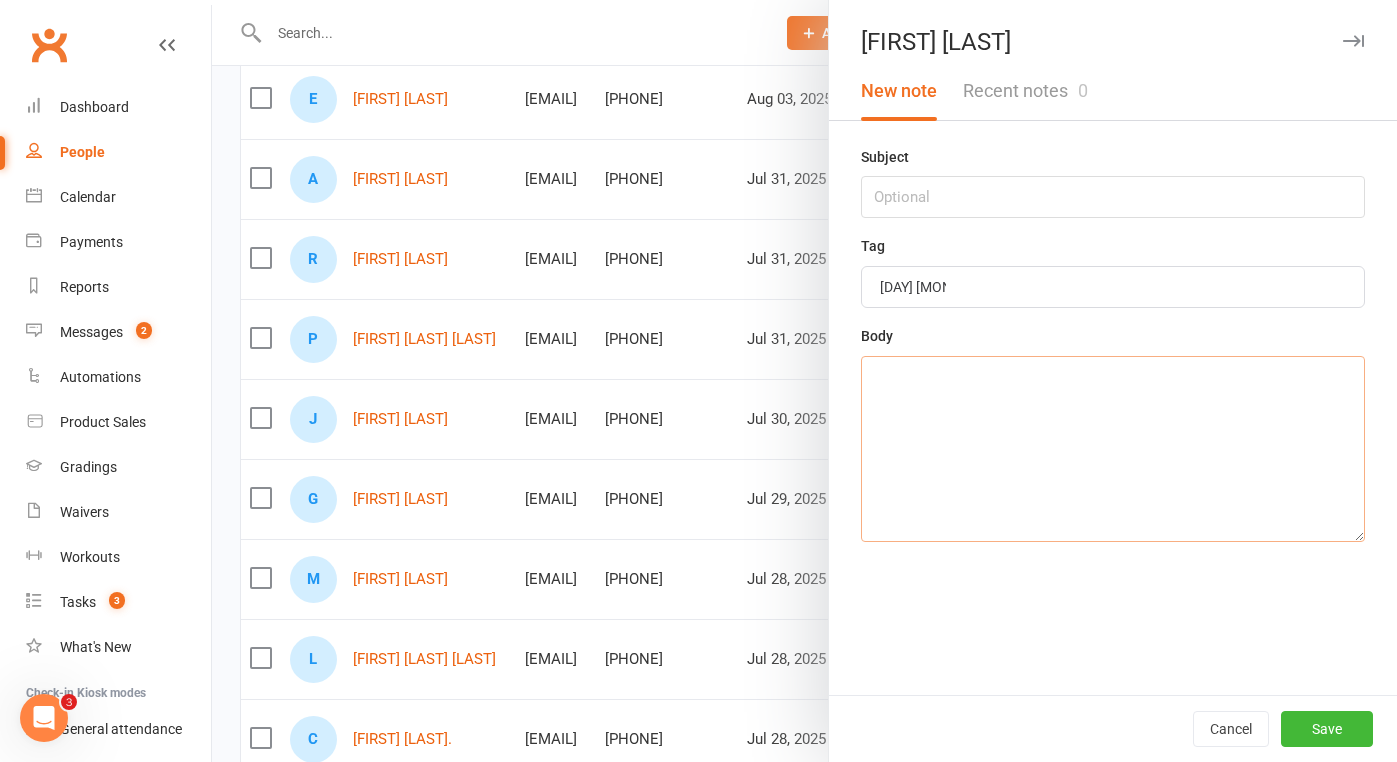 type 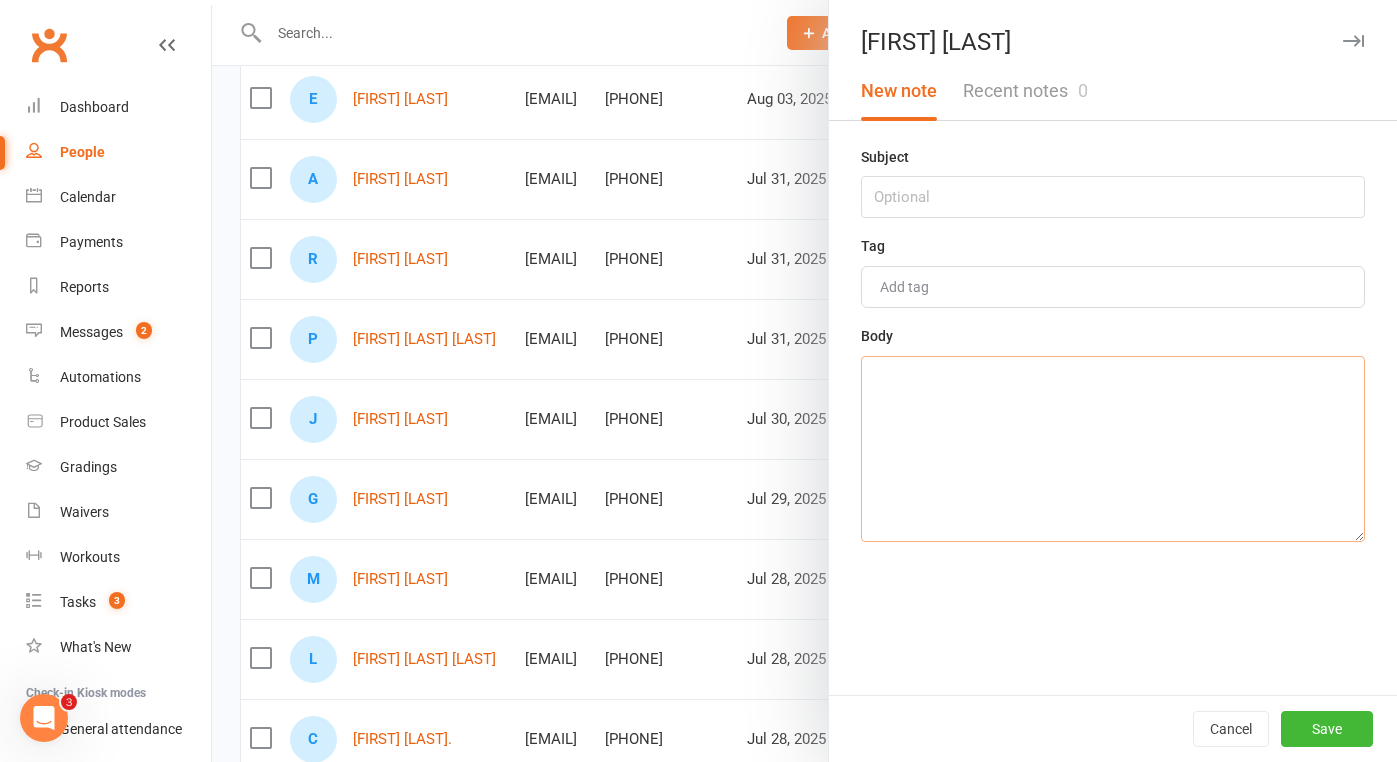 click at bounding box center [1113, 449] 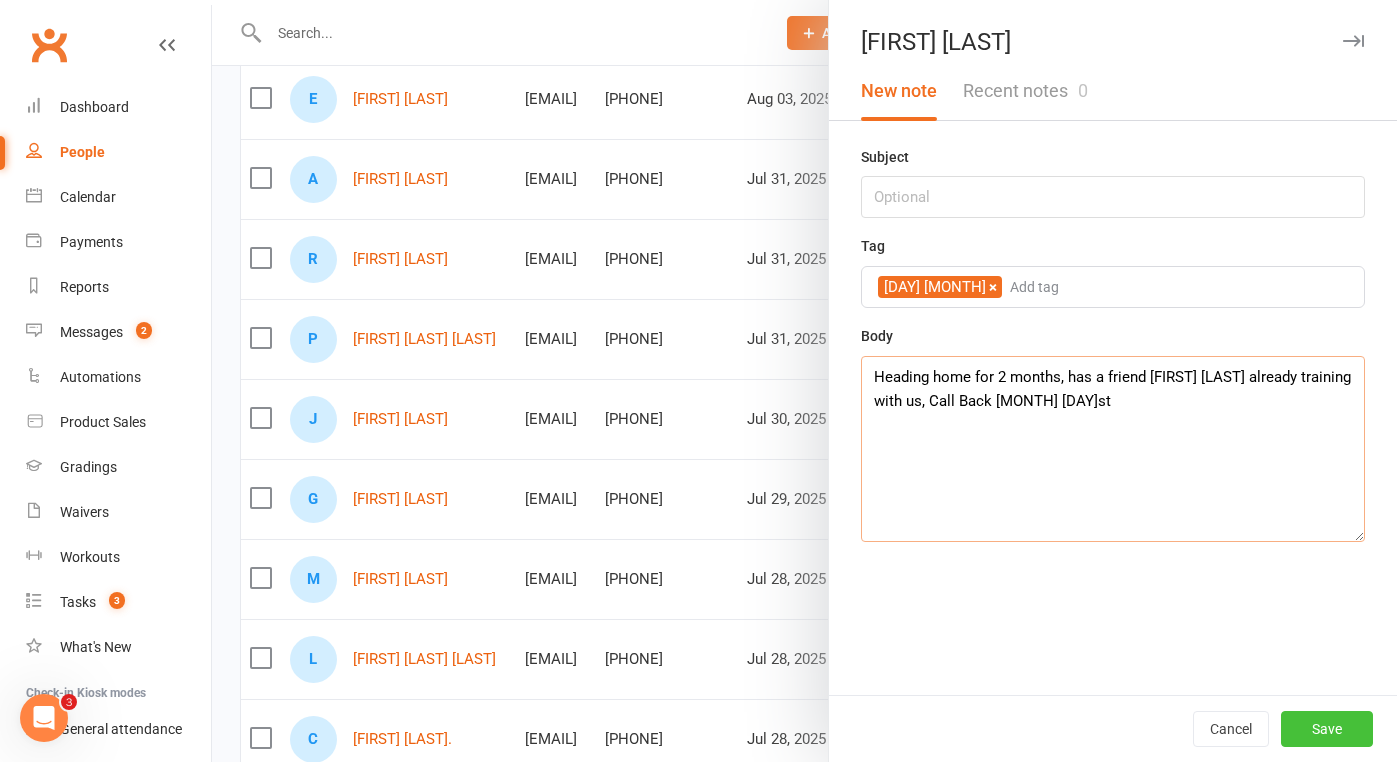 type on "Heading home for 2 months, has a friend [FIRST] [LAST] already training with us, Call Back [MONTH] [DAY]st" 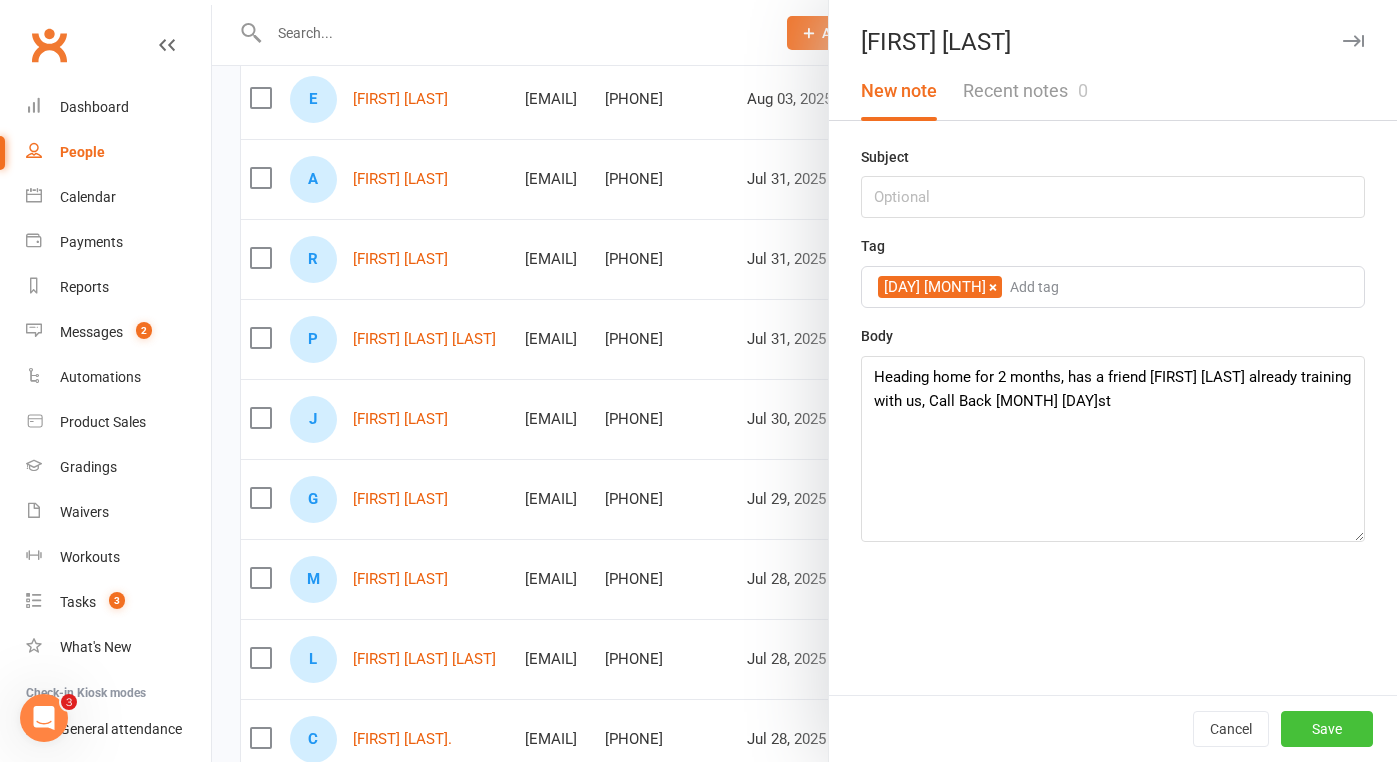click on "Save" at bounding box center [1327, 729] 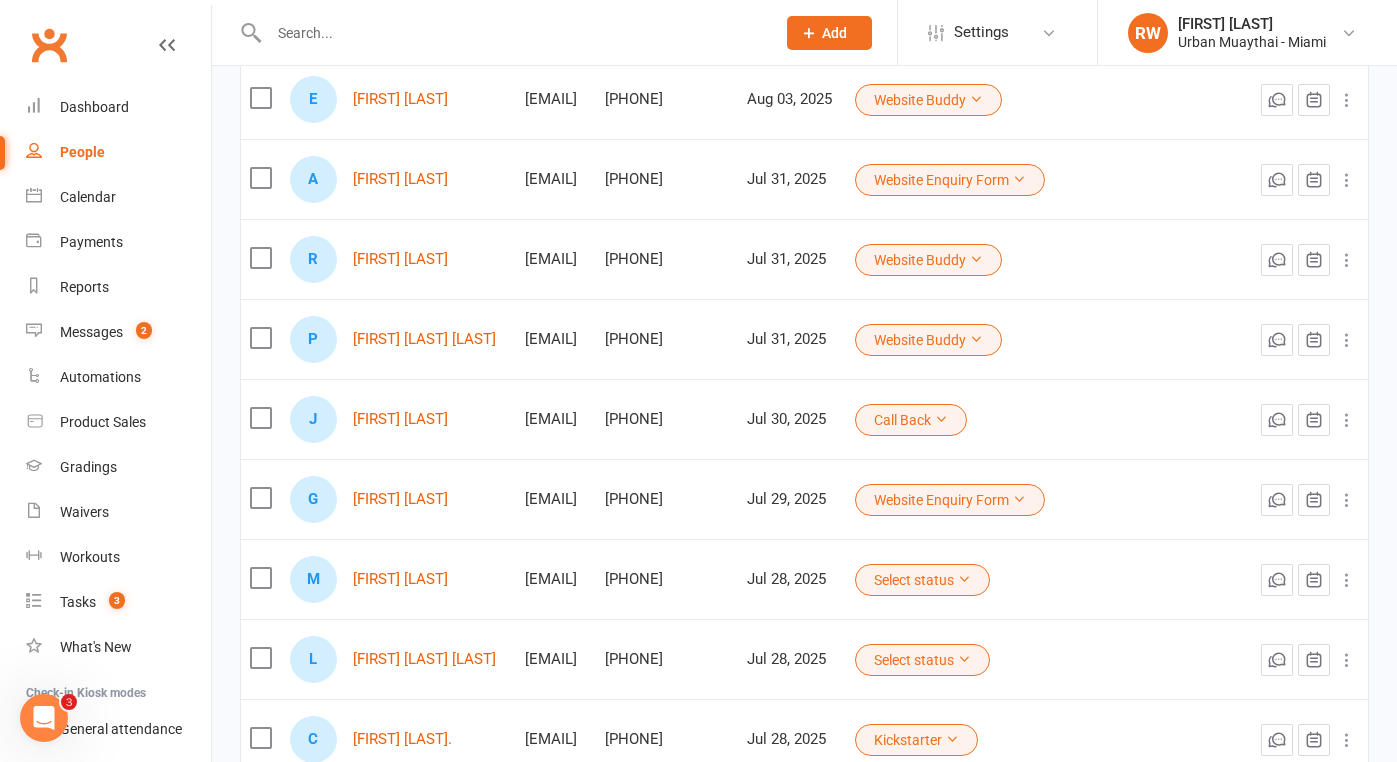 scroll, scrollTop: 0, scrollLeft: 0, axis: both 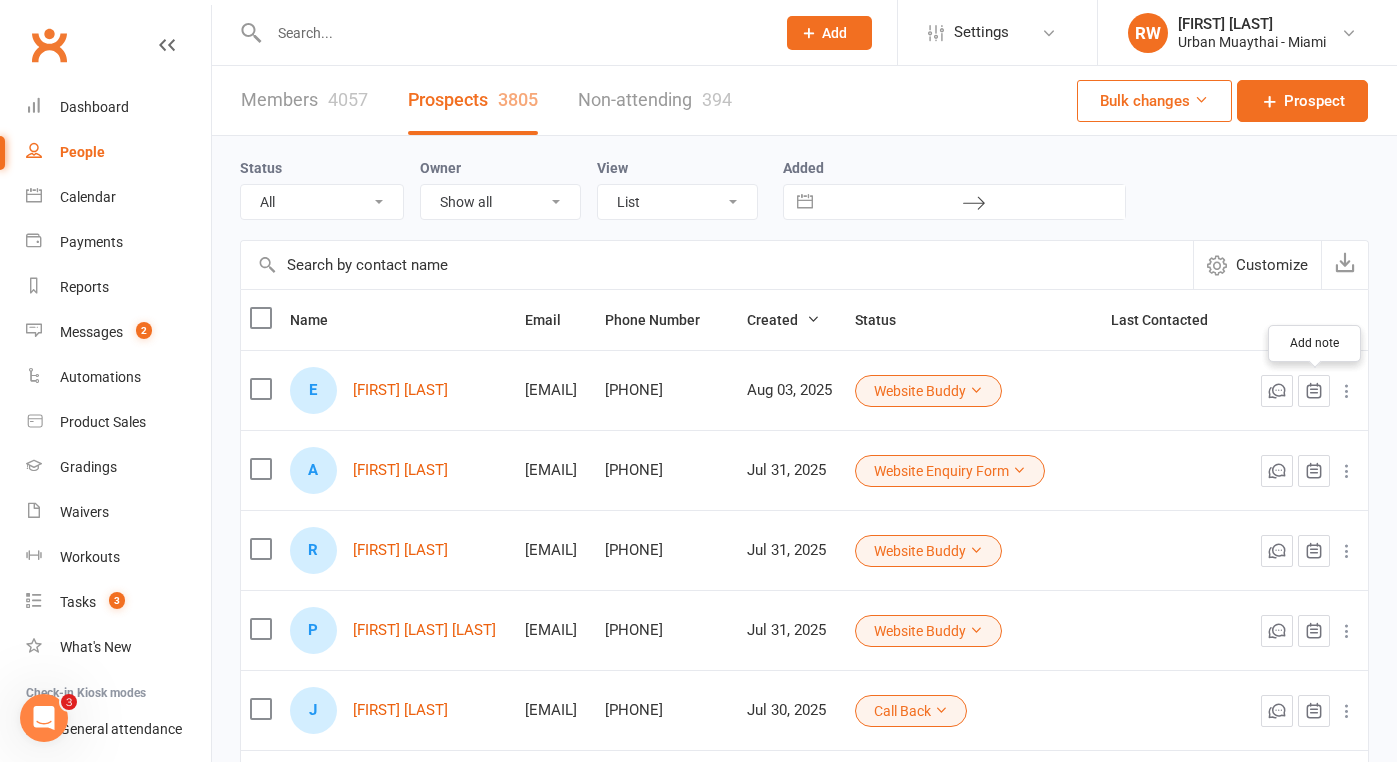 click 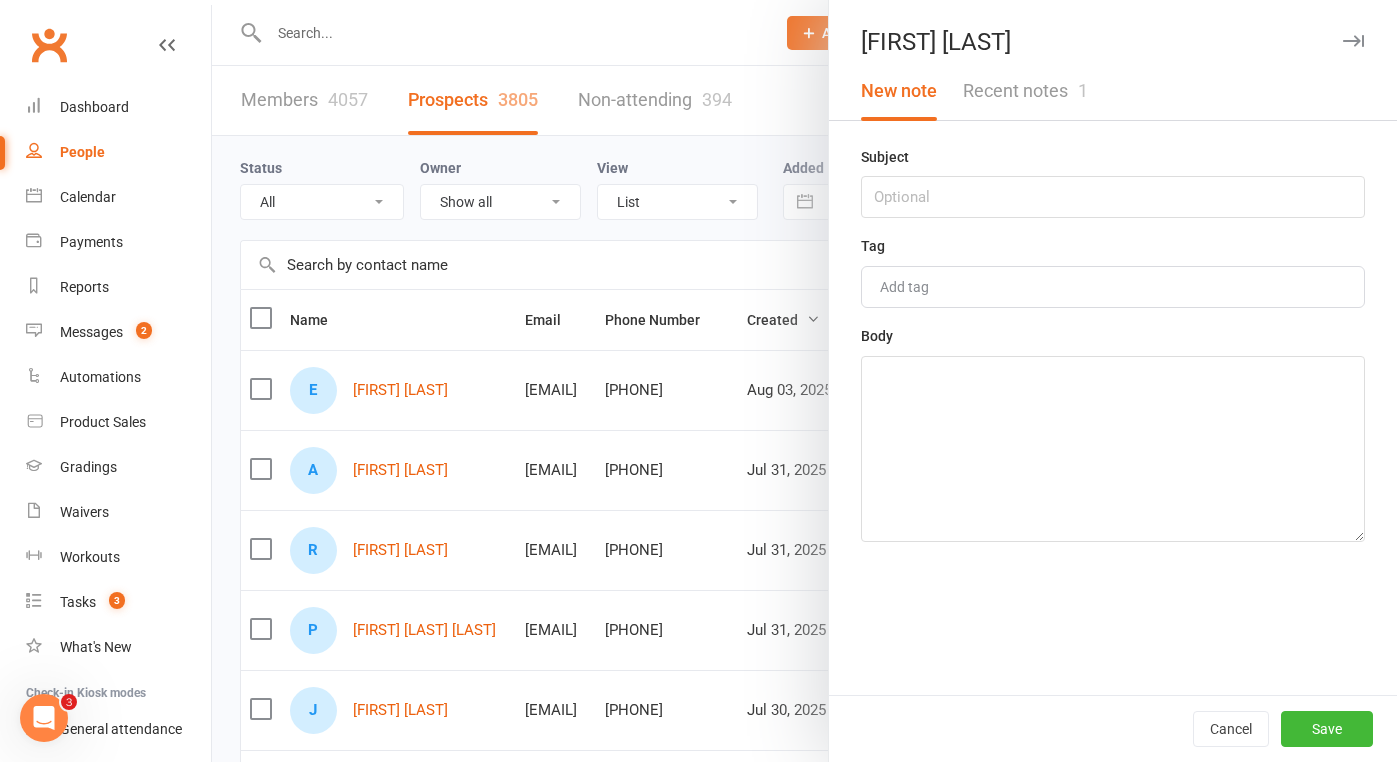 click on "Recent notes 1" at bounding box center [1025, 91] 